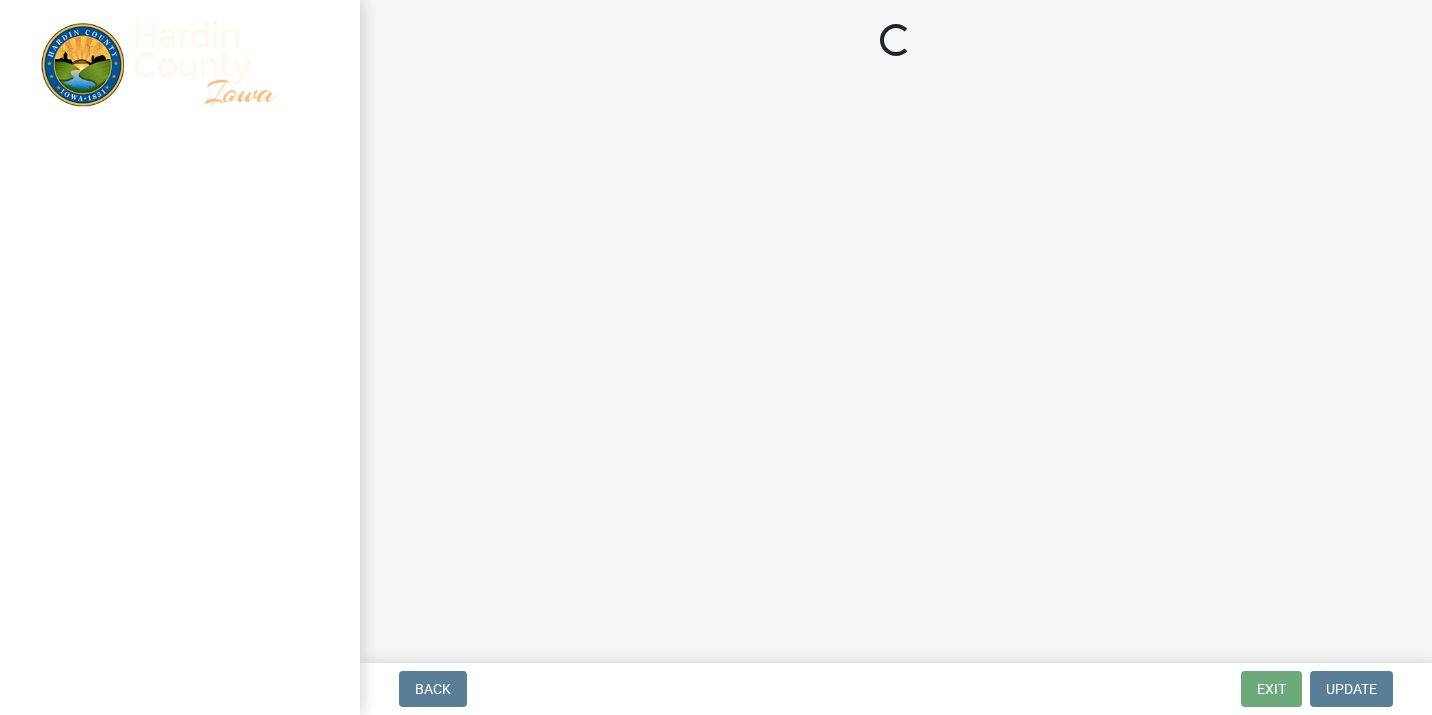 scroll, scrollTop: 0, scrollLeft: 0, axis: both 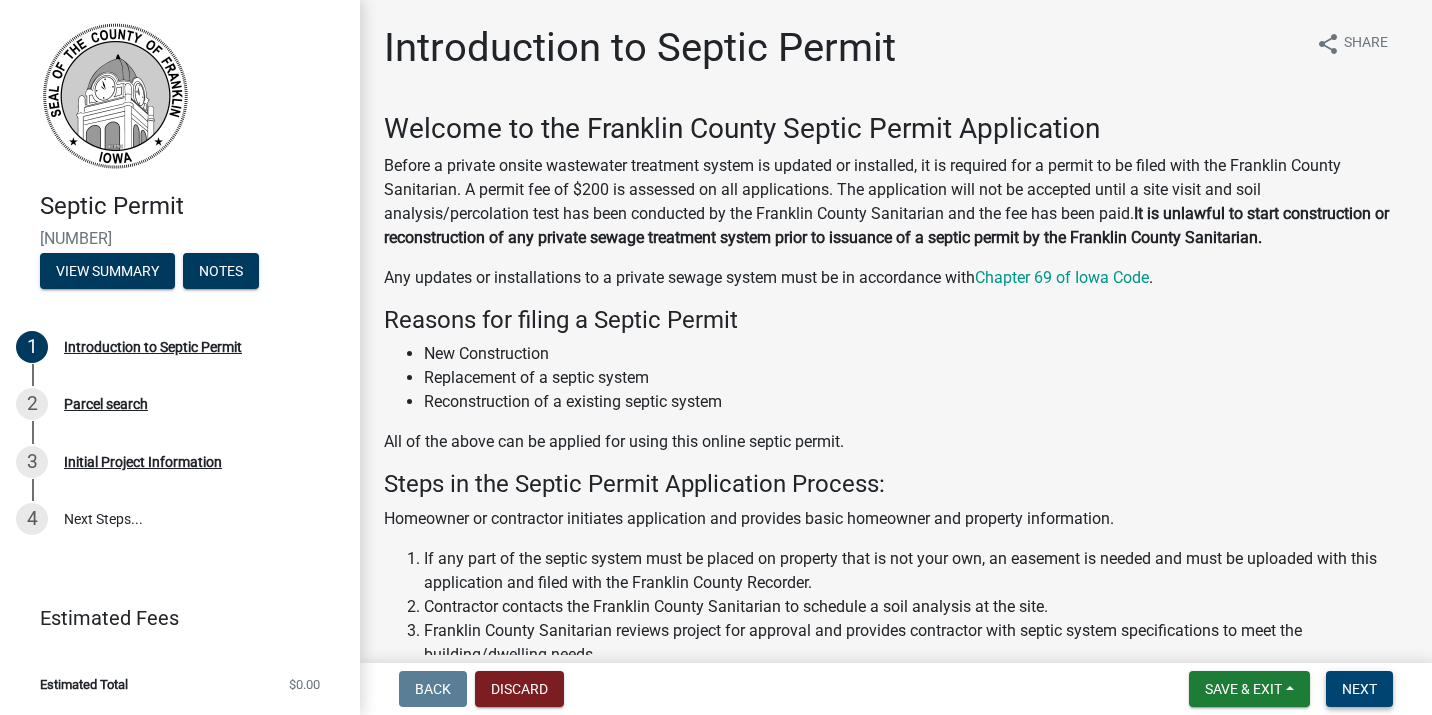 click on "Next" at bounding box center (1359, 689) 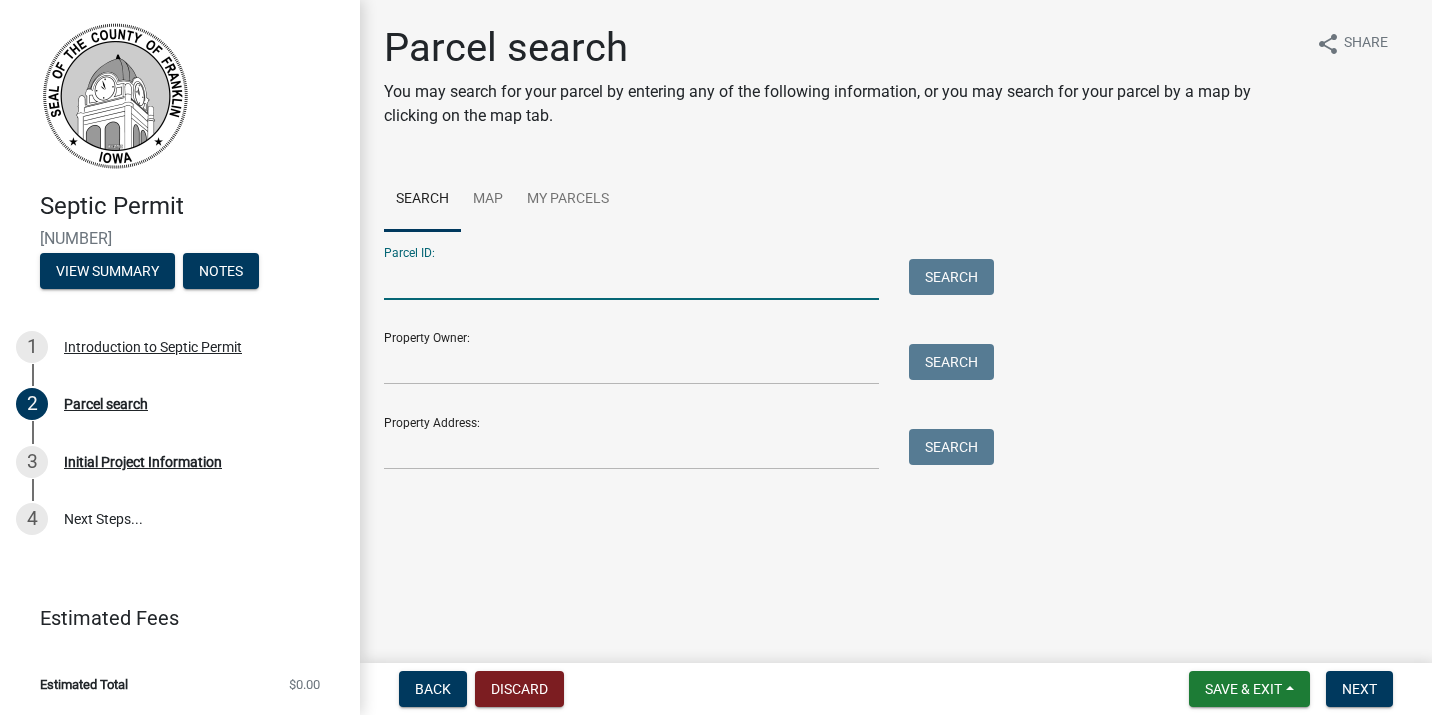 click on "Parcel ID:" at bounding box center [631, 279] 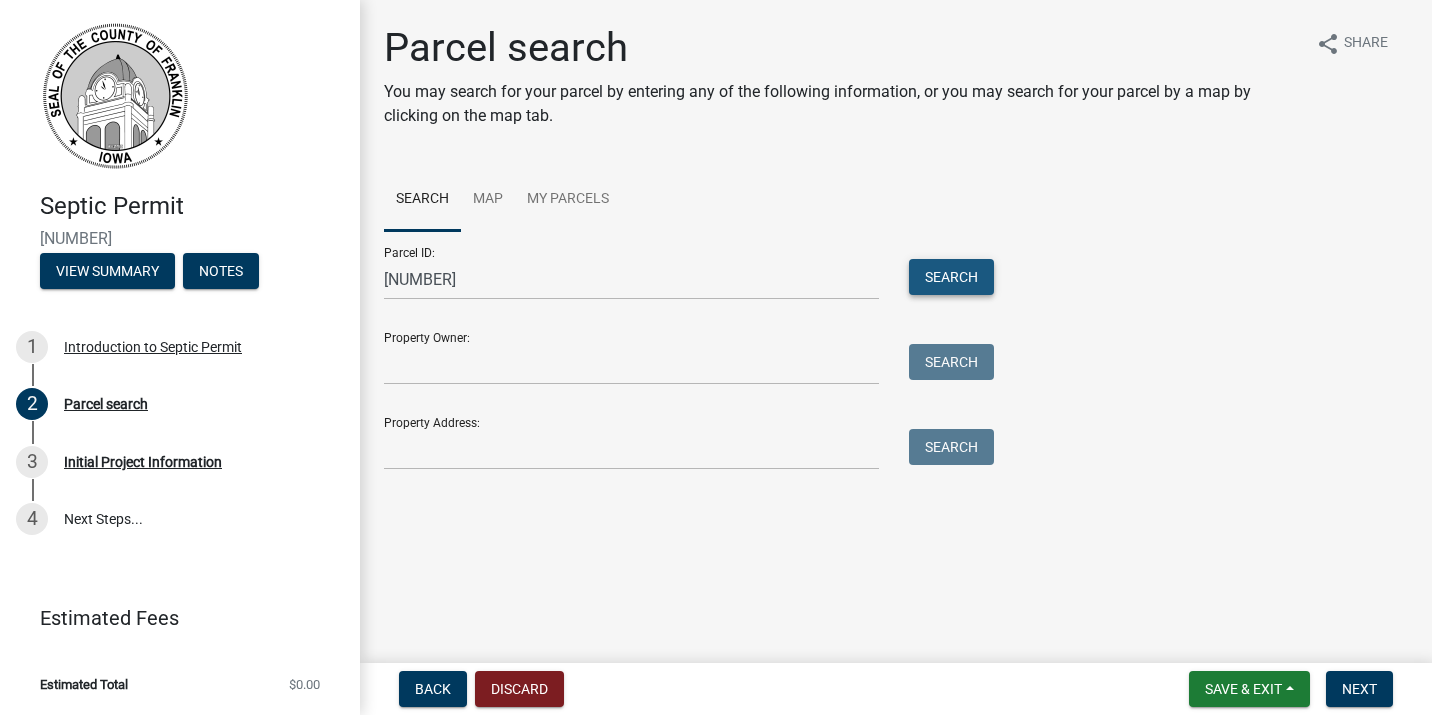 click on "Search" at bounding box center [951, 277] 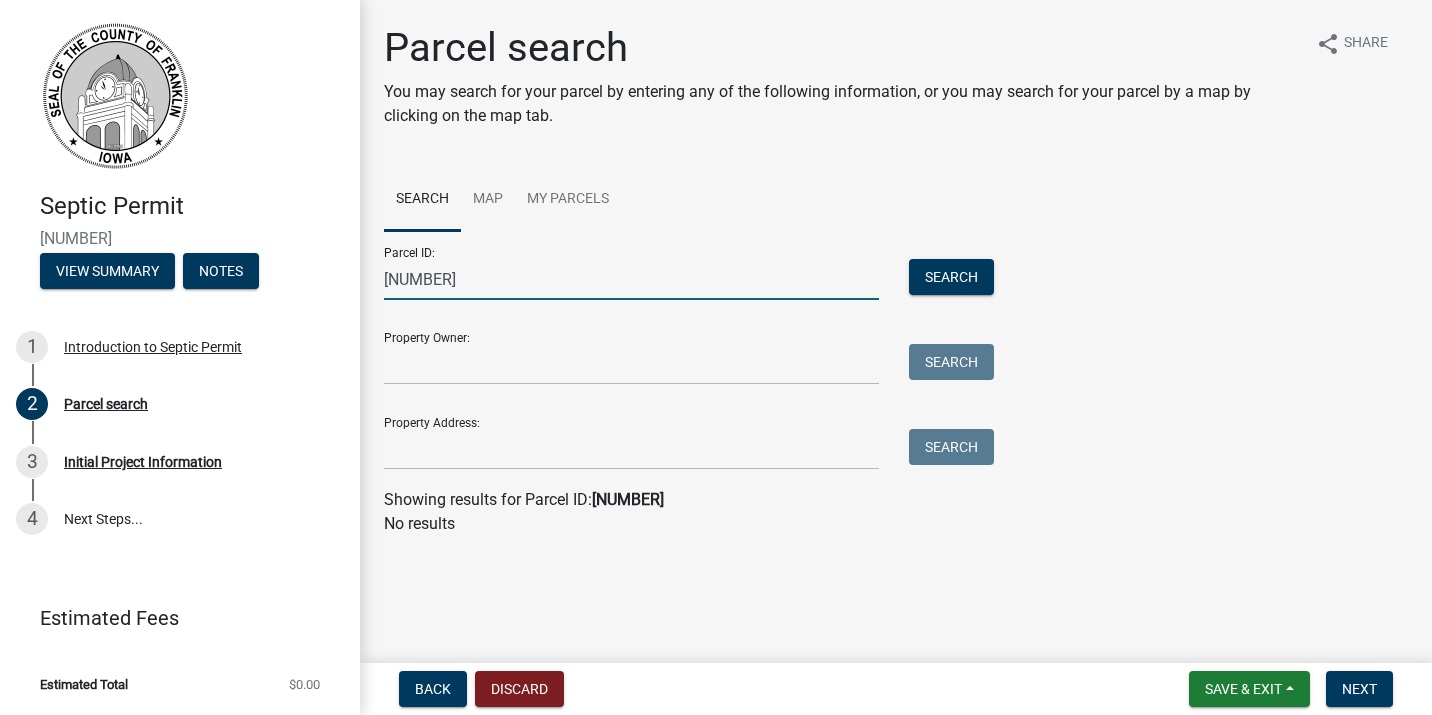 click on "[NUMBER]" at bounding box center [631, 279] 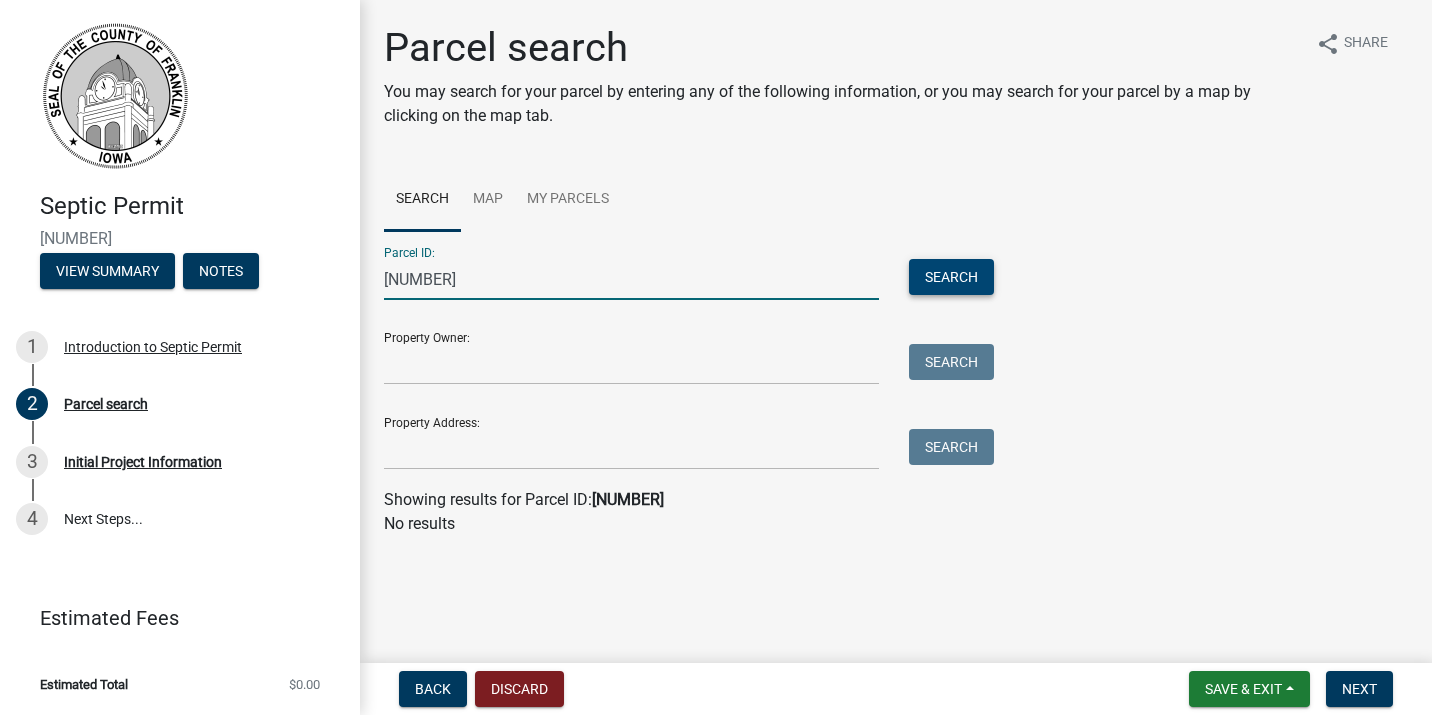 type on "[NUMBER]" 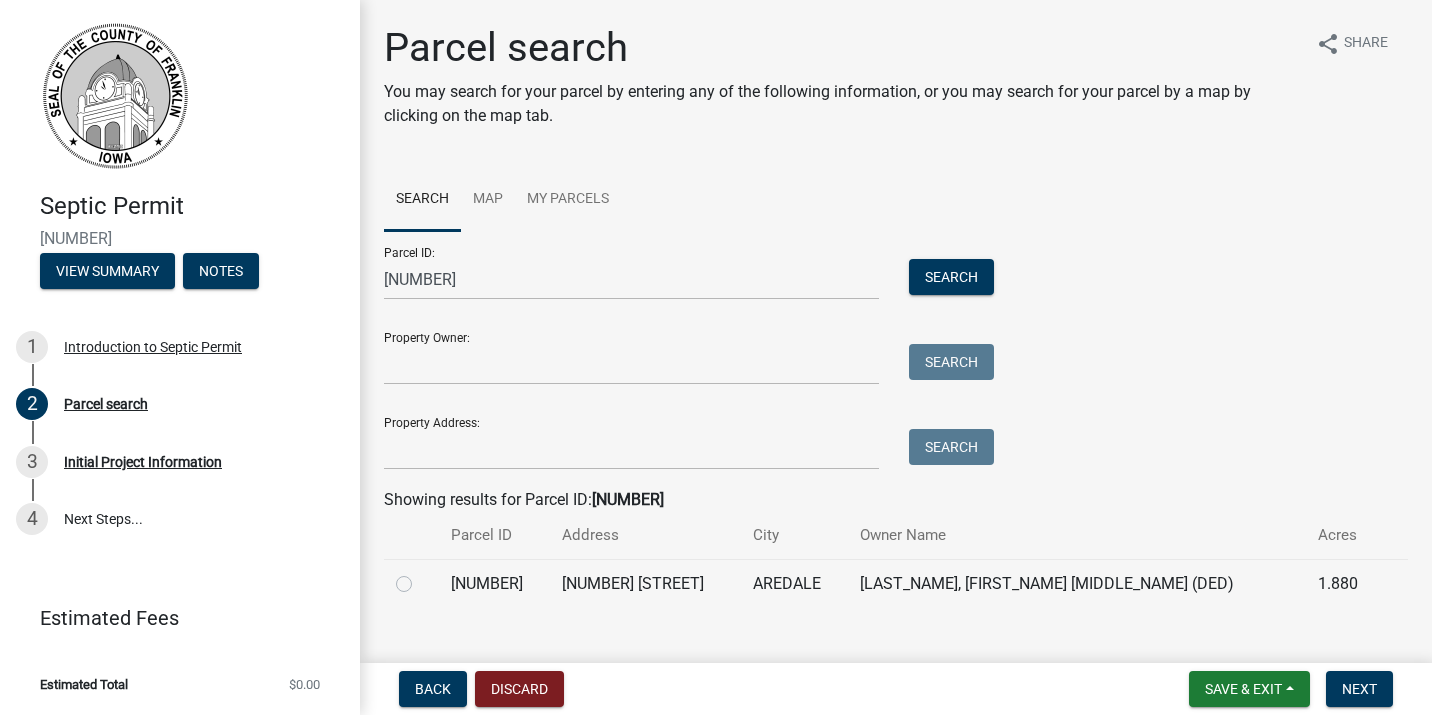 click 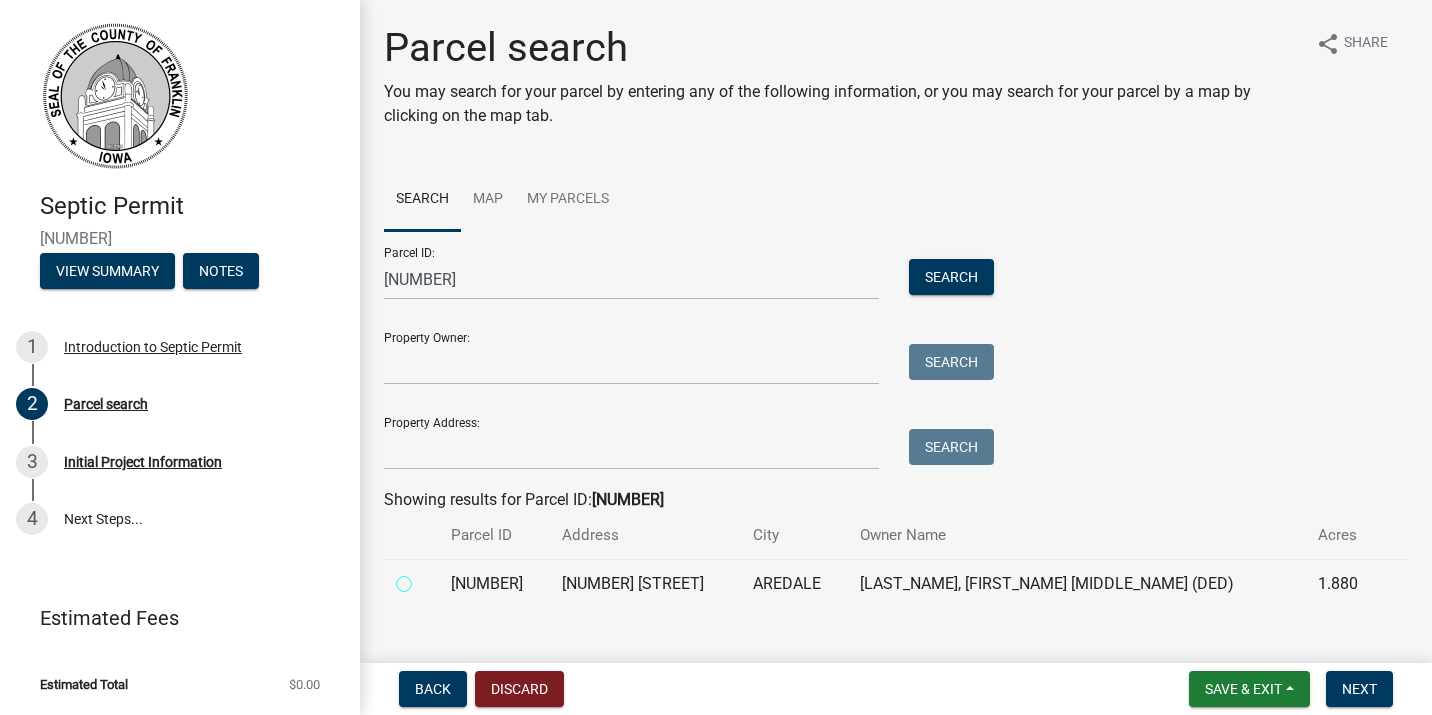 radio on "true" 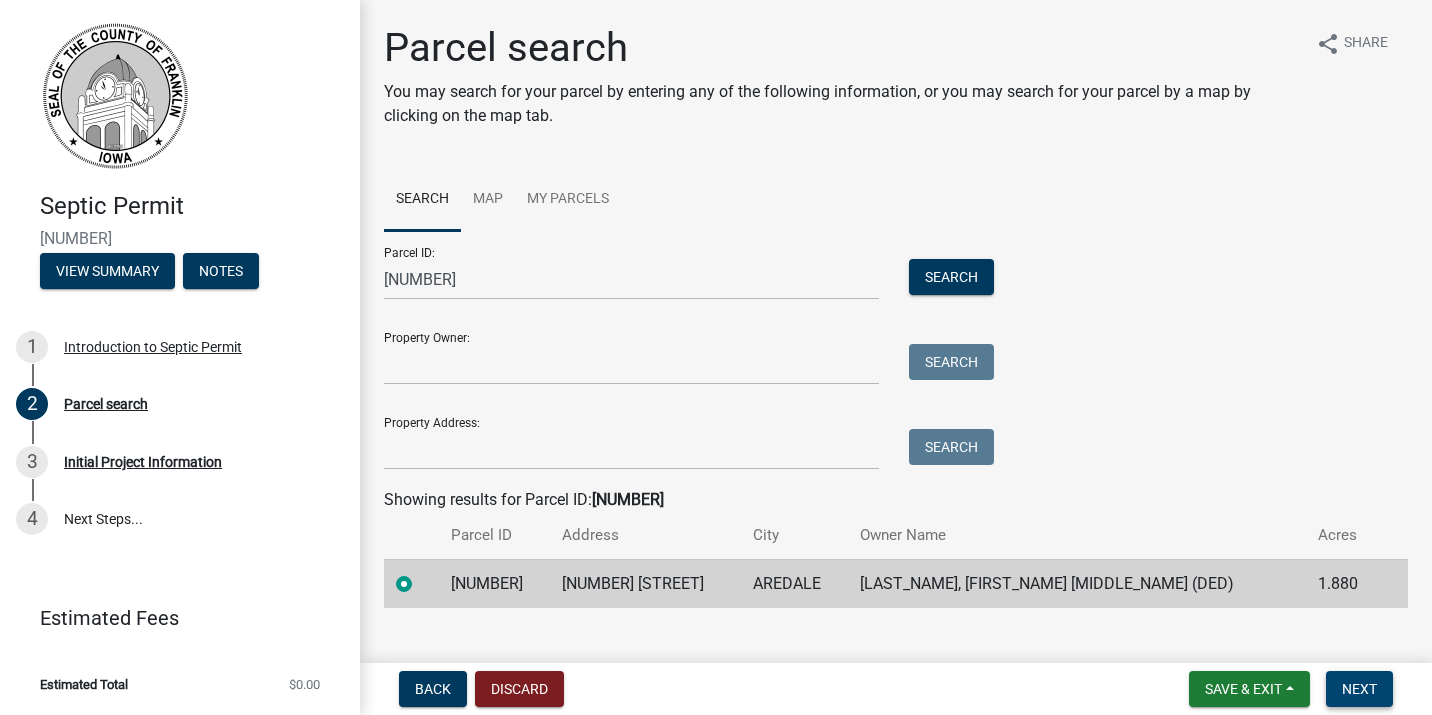 click on "Next" at bounding box center [1359, 689] 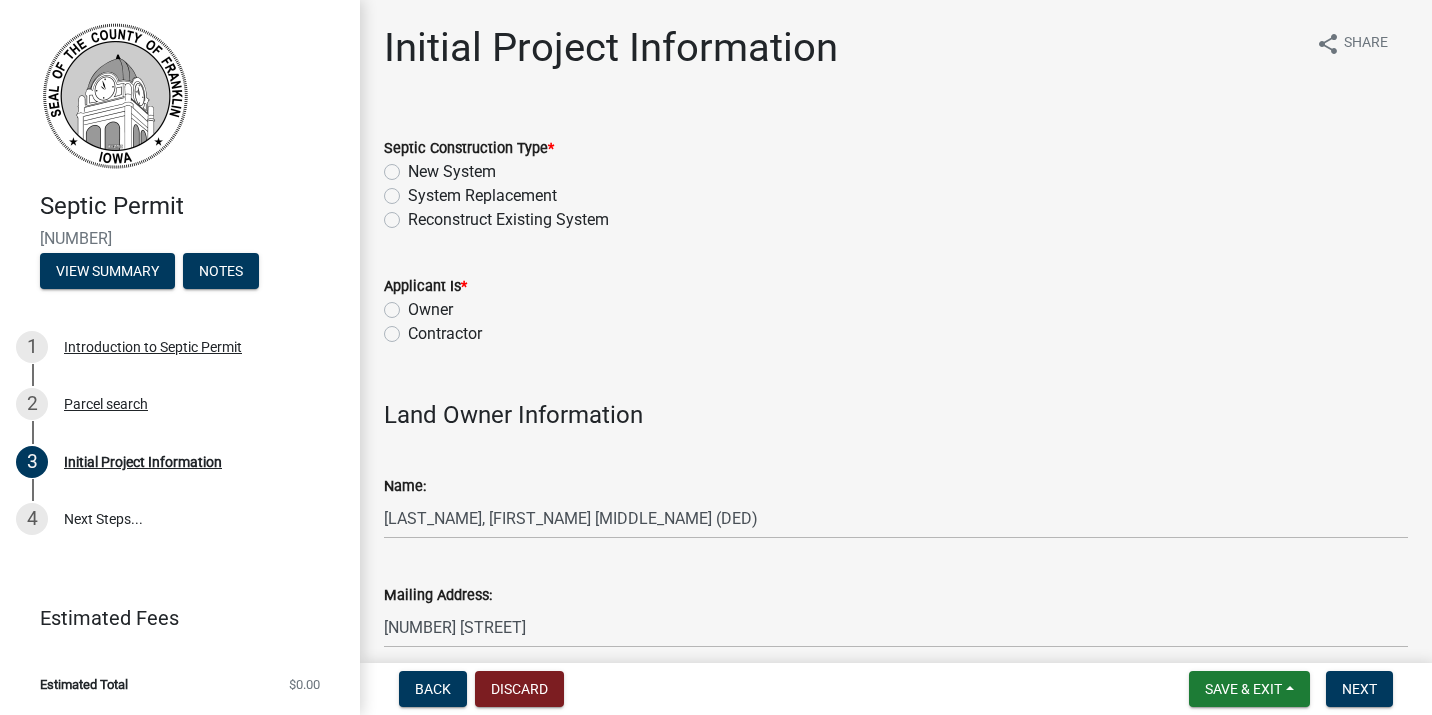 click on "New System" 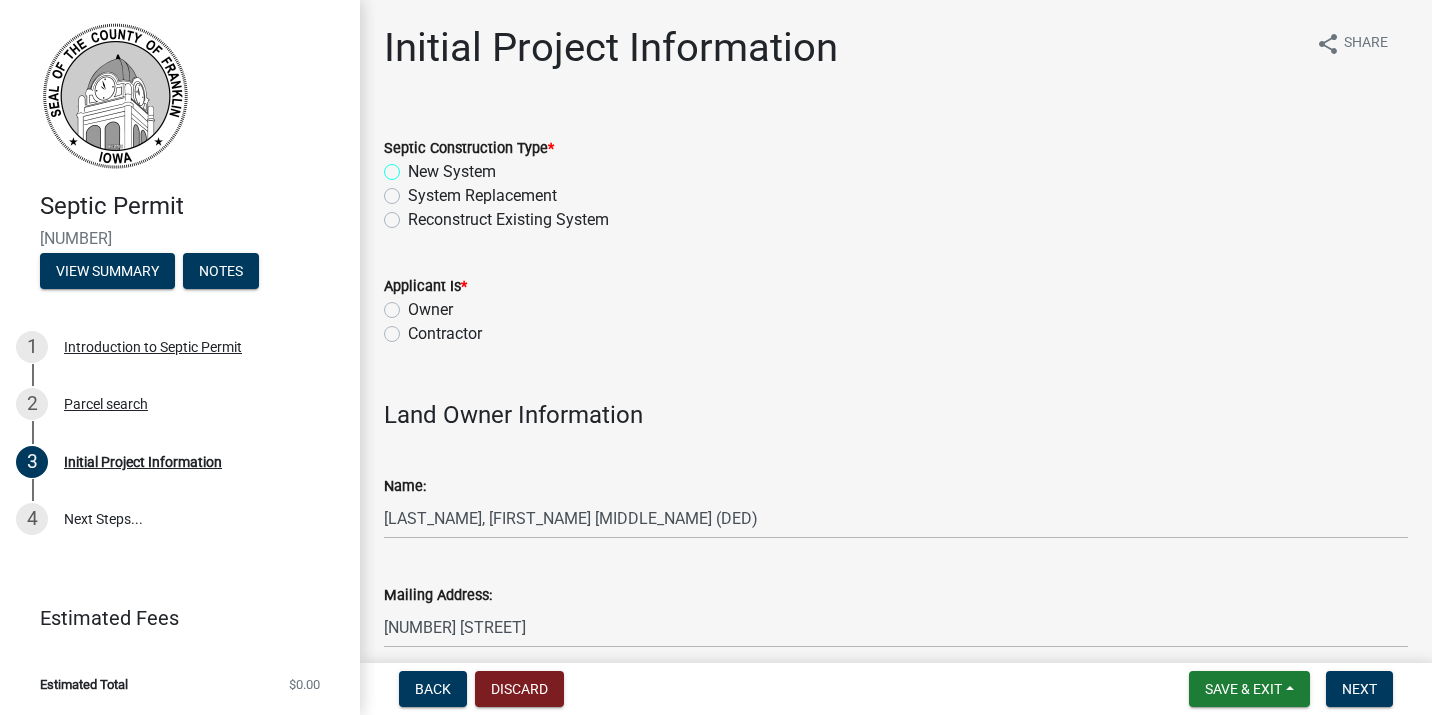 click on "New System" at bounding box center [414, 166] 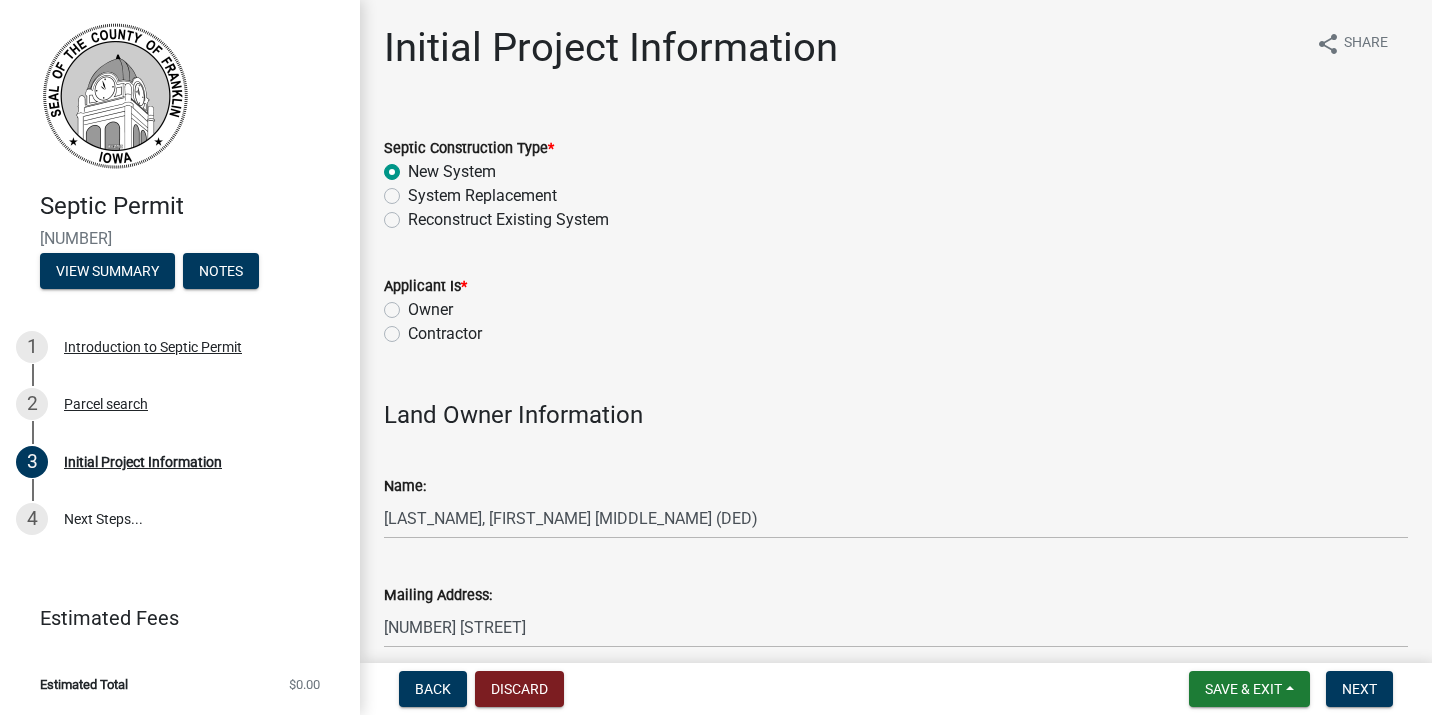 radio on "true" 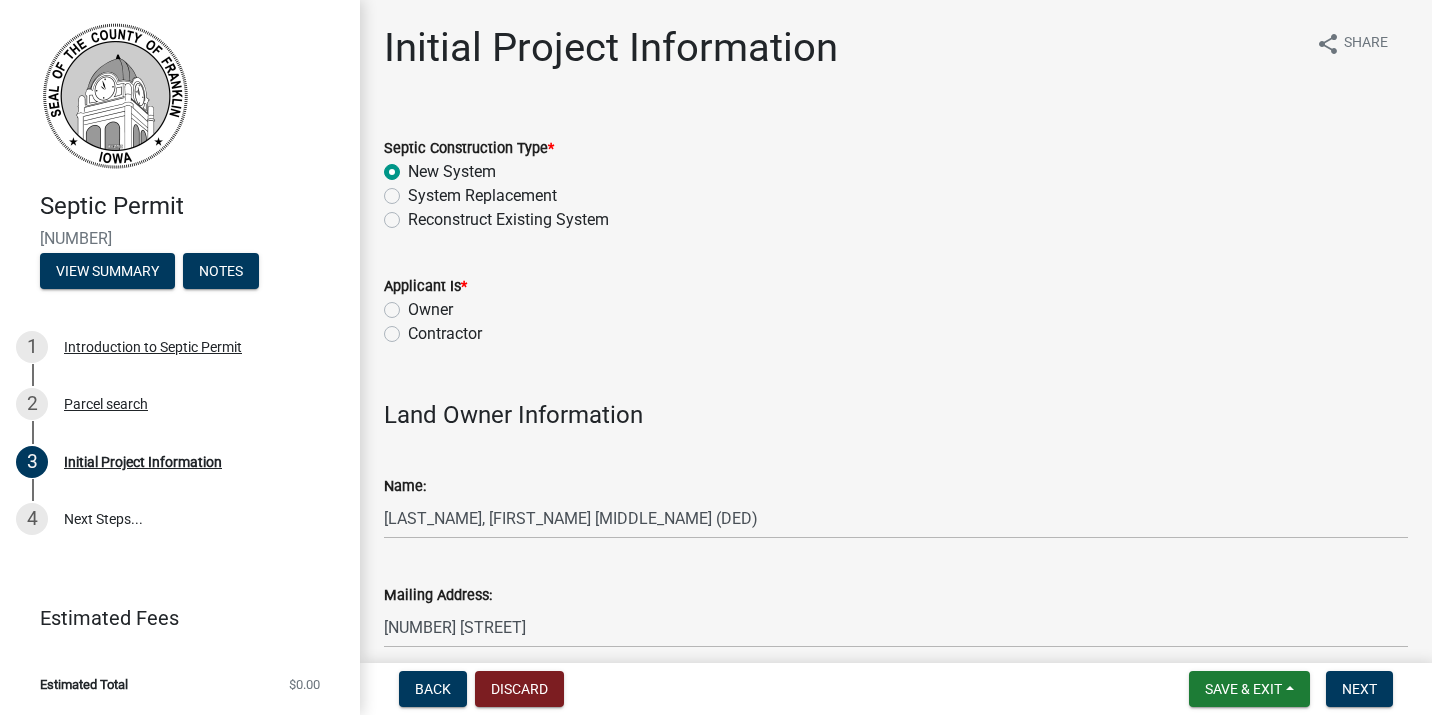 click on "Contractor" 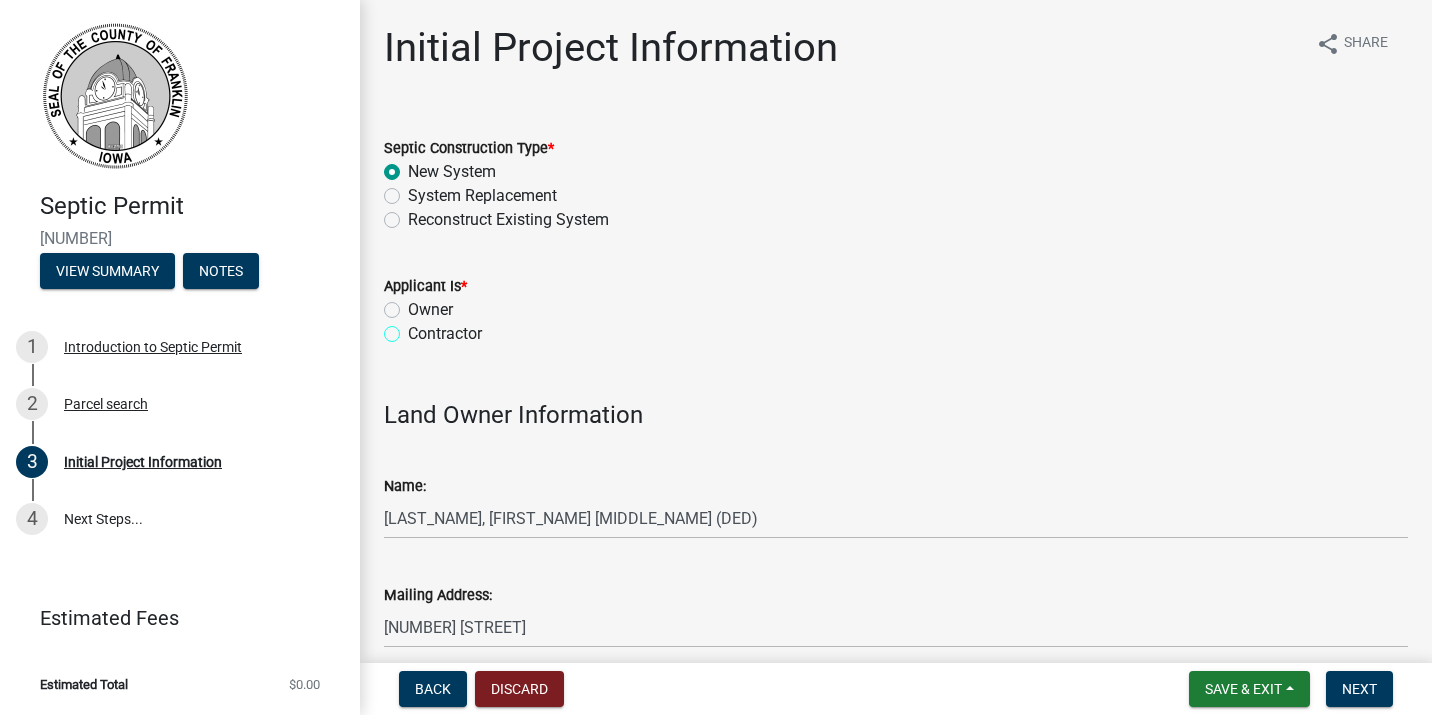 click on "Contractor" at bounding box center (414, 328) 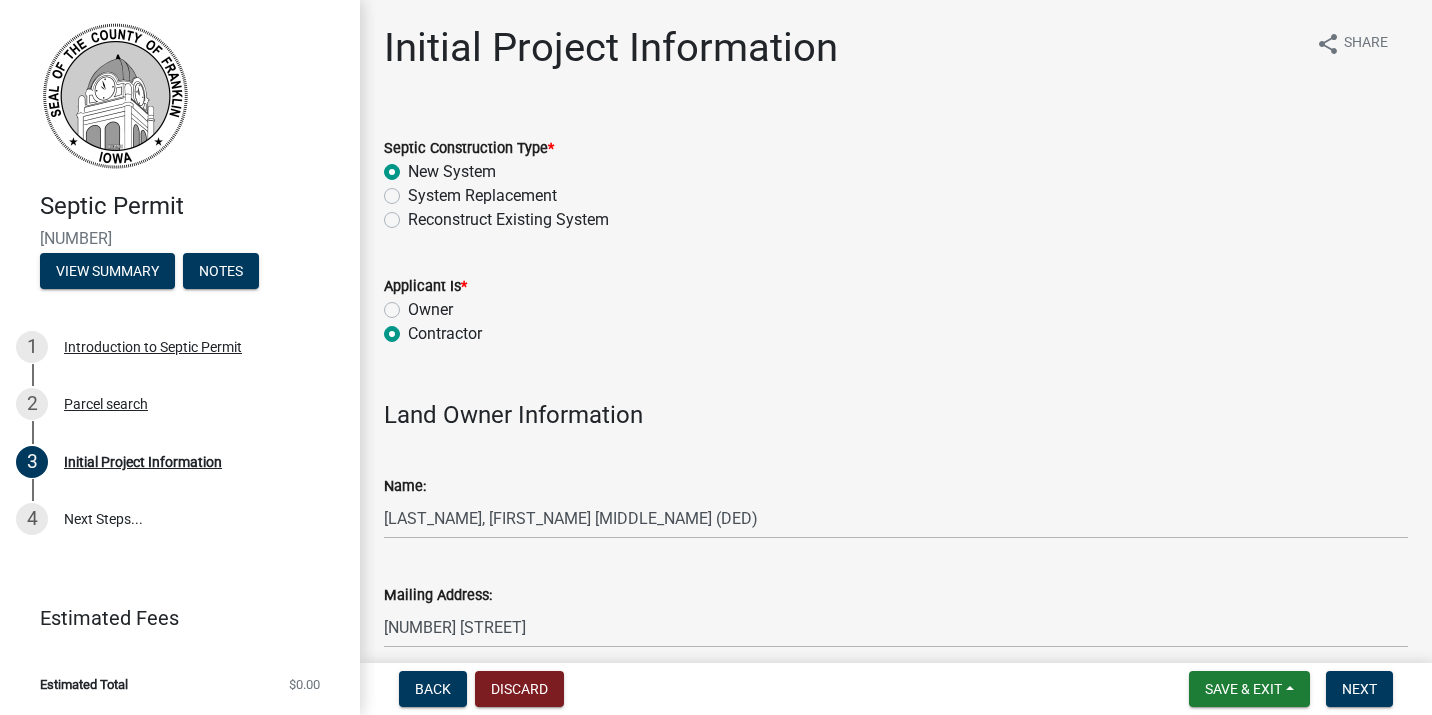 radio on "true" 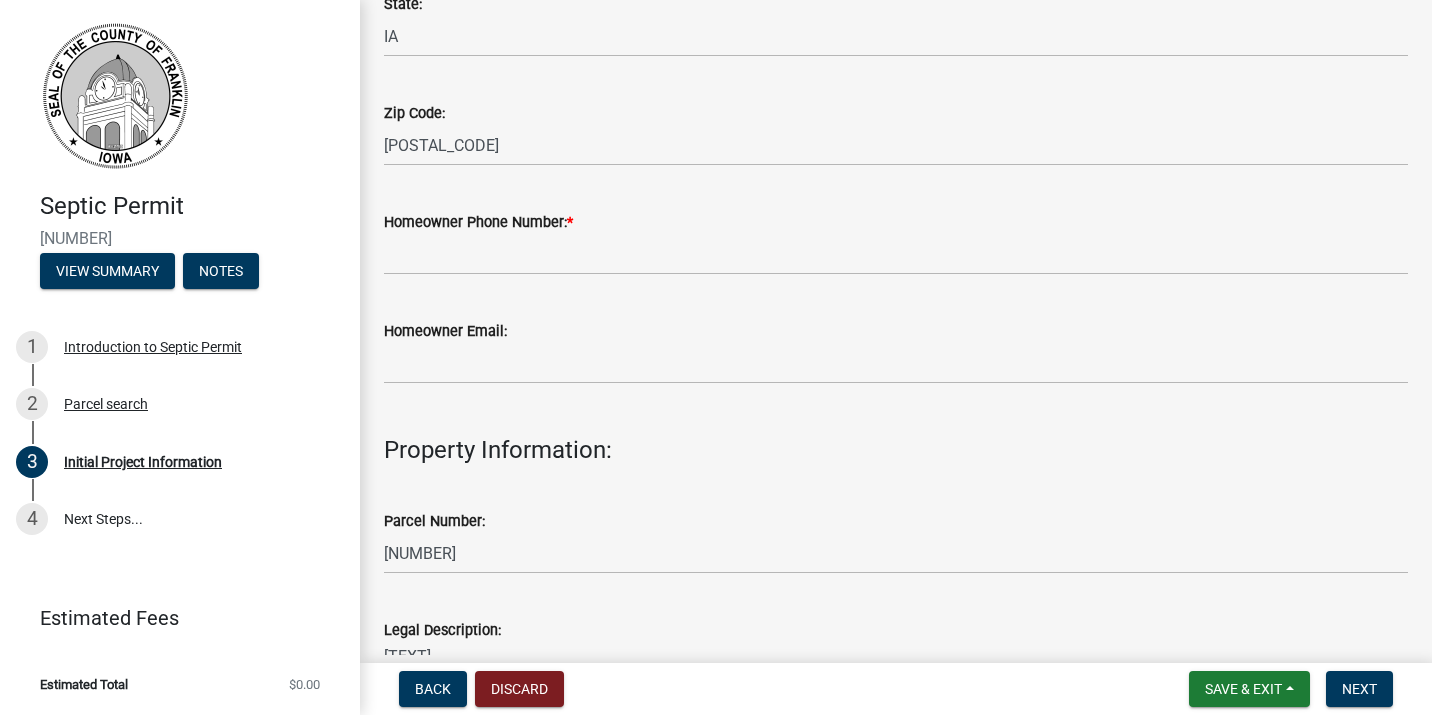scroll, scrollTop: 888, scrollLeft: 0, axis: vertical 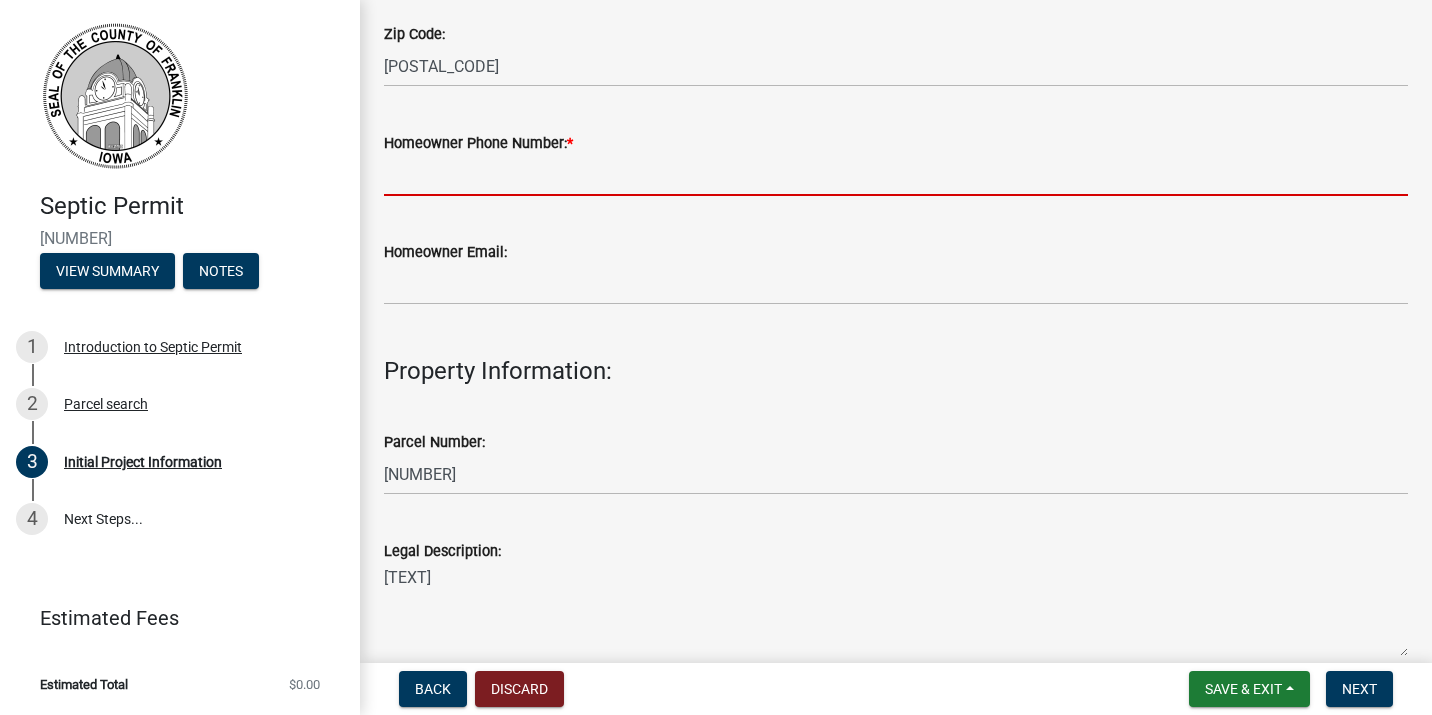 click on "Homeowner Phone Number:  *" at bounding box center (896, 175) 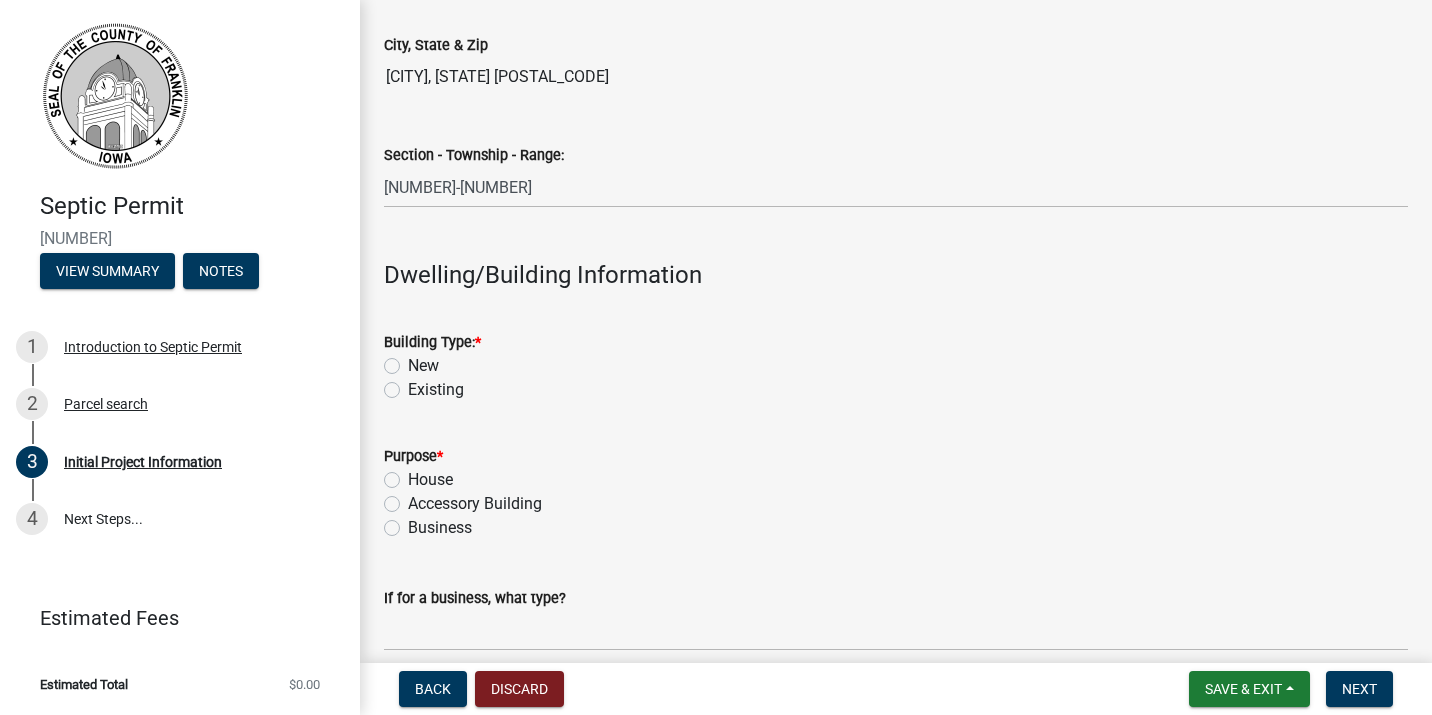 scroll, scrollTop: 1694, scrollLeft: 0, axis: vertical 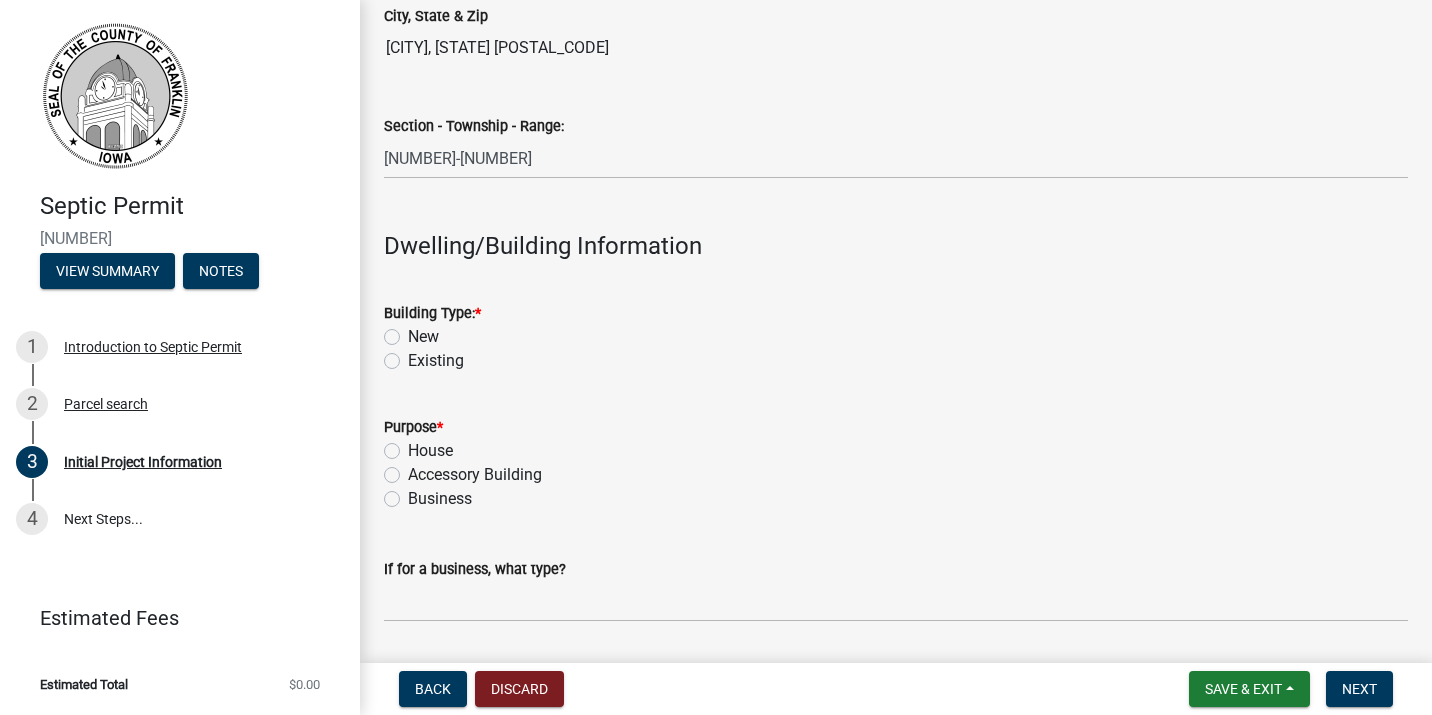 type on "([AREA_CODE]) [PHONE]" 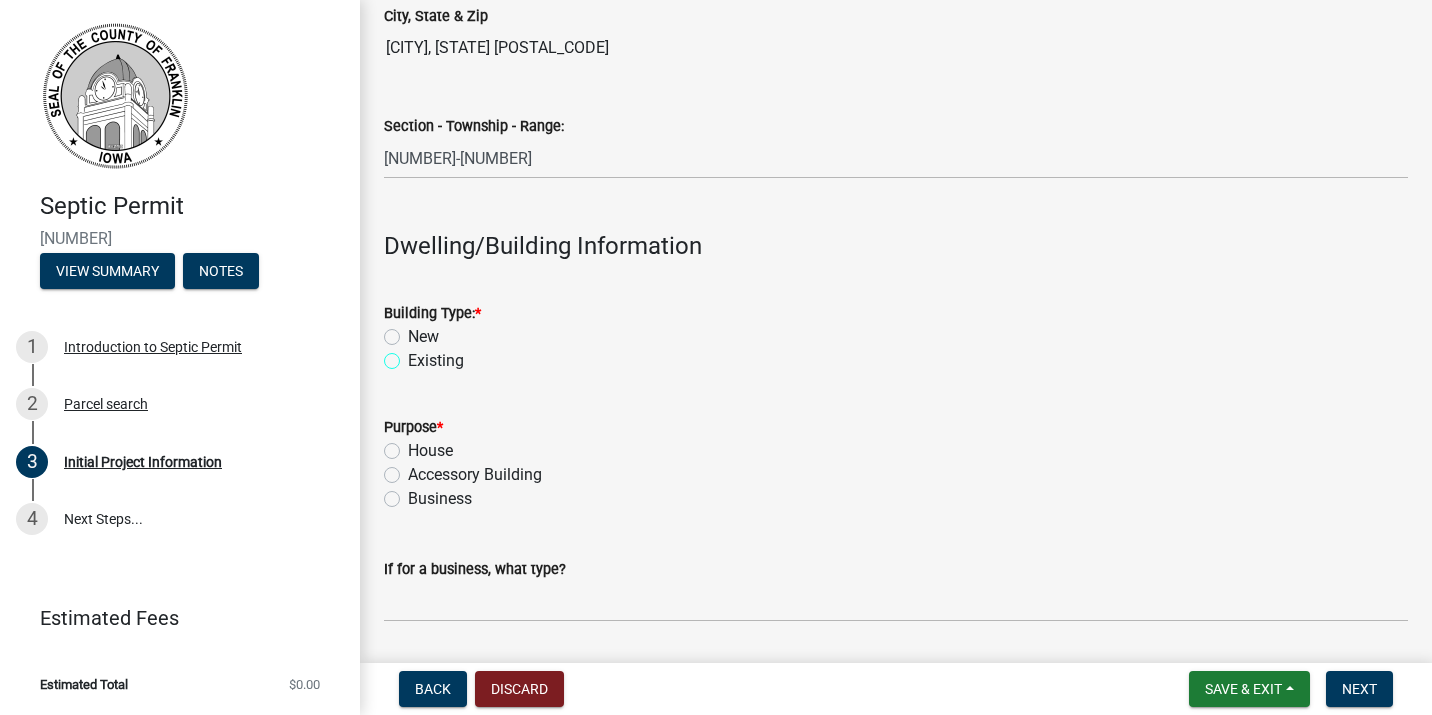 click on "Existing" at bounding box center (414, 355) 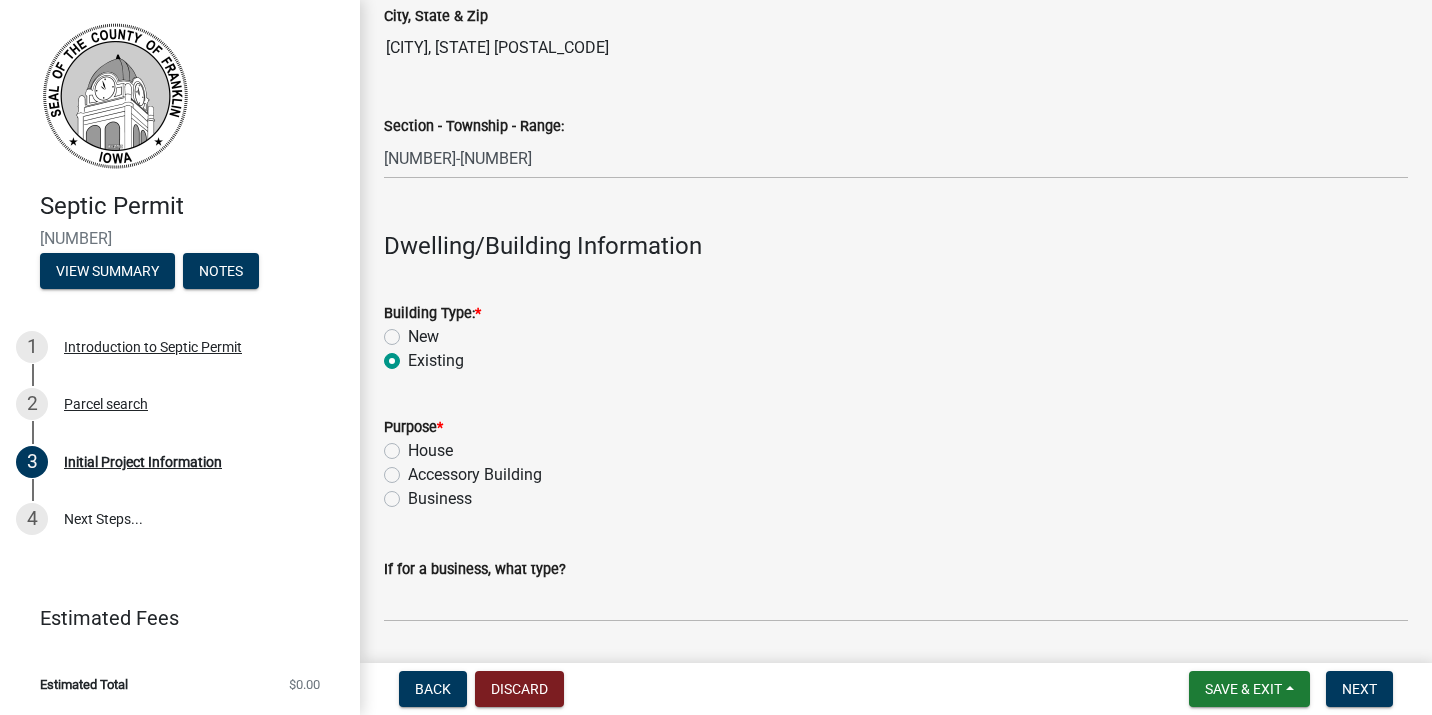 radio on "true" 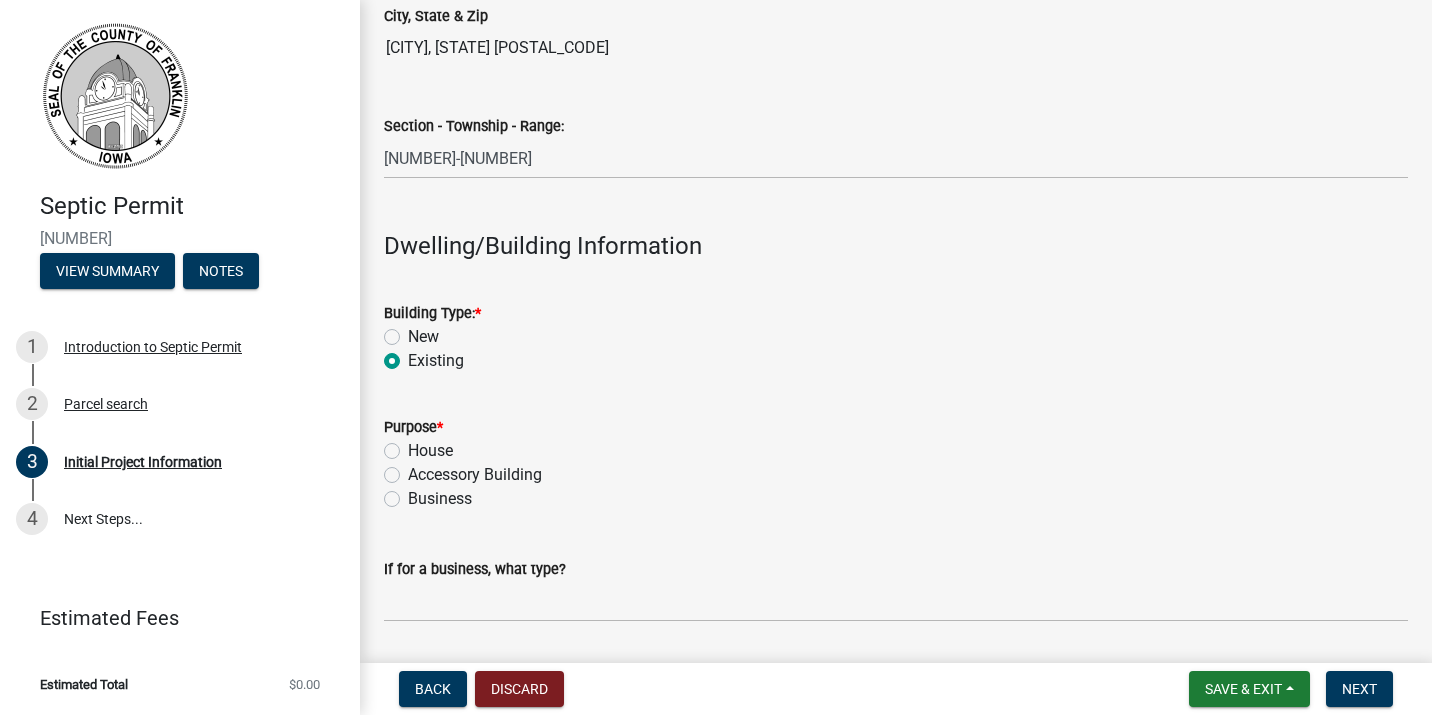 click on "House" 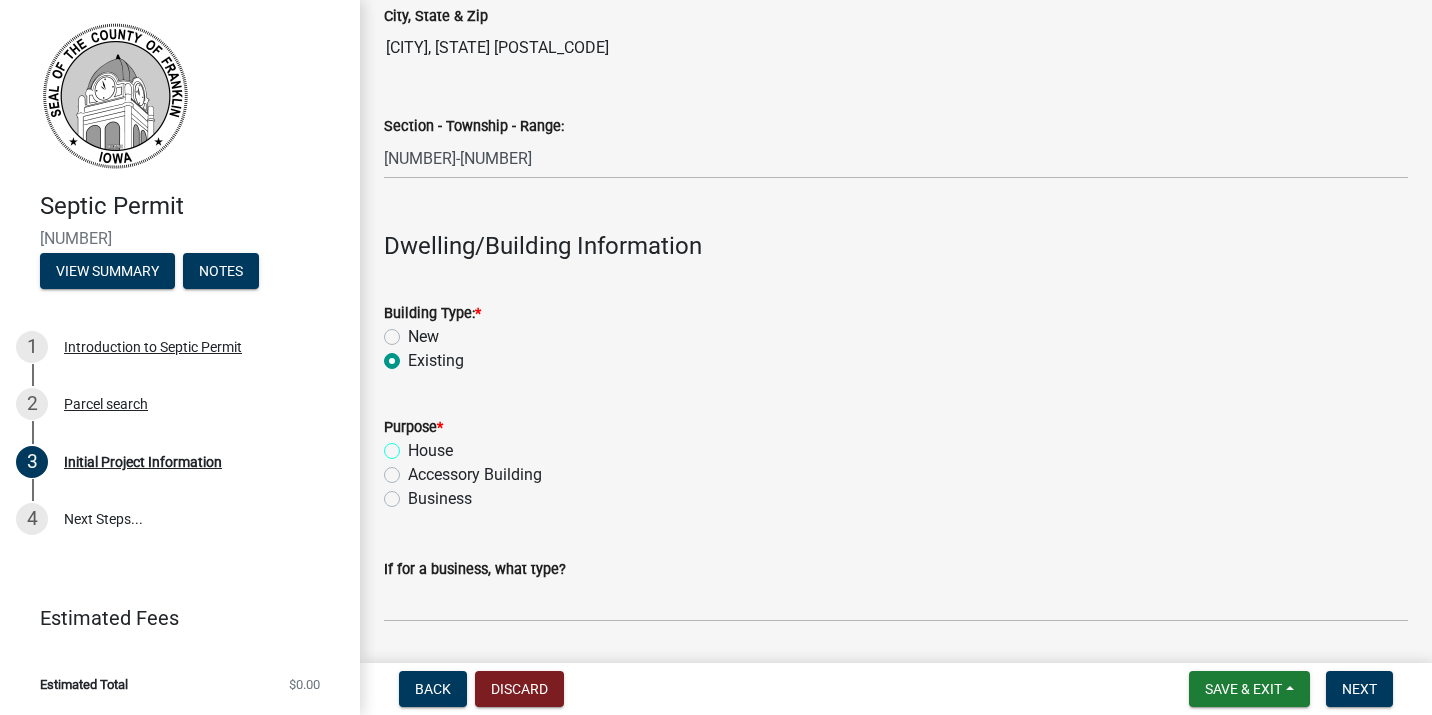 click on "House" at bounding box center [414, 445] 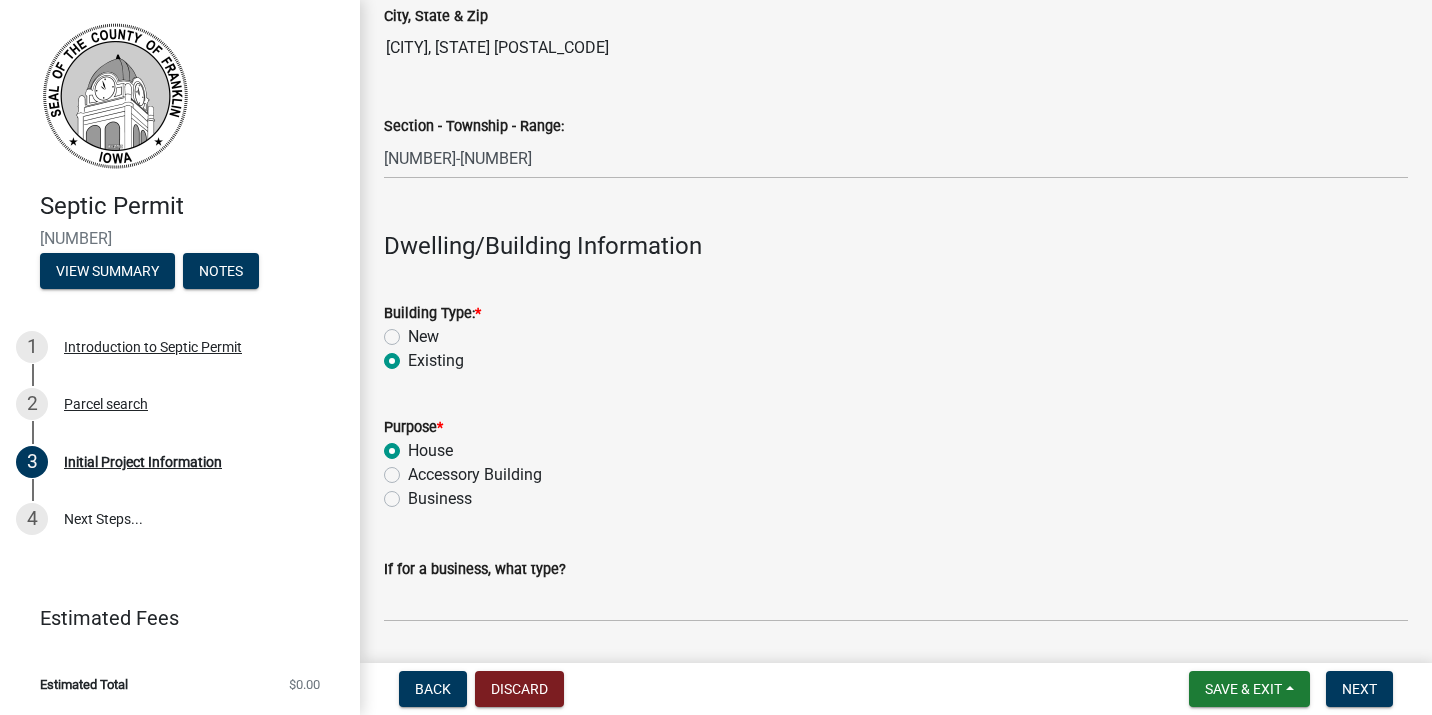 radio on "true" 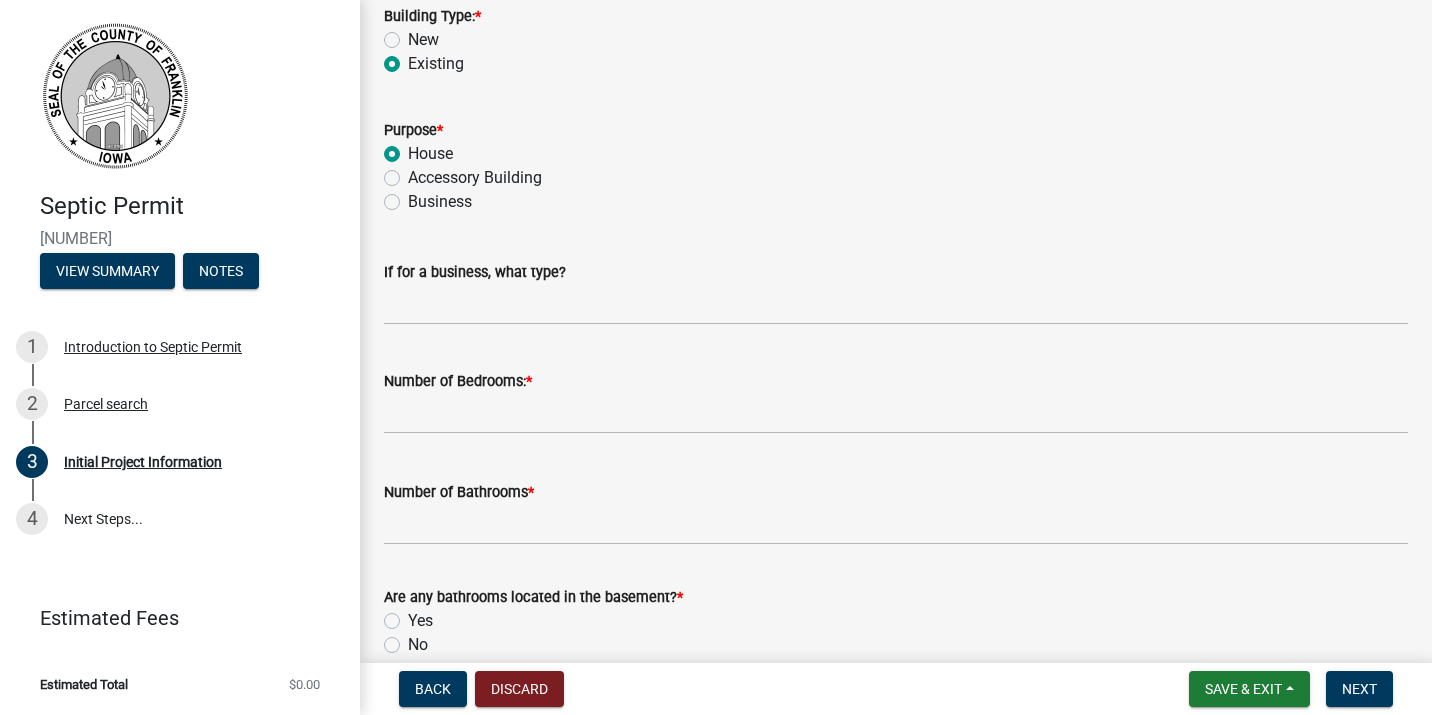scroll, scrollTop: 2005, scrollLeft: 0, axis: vertical 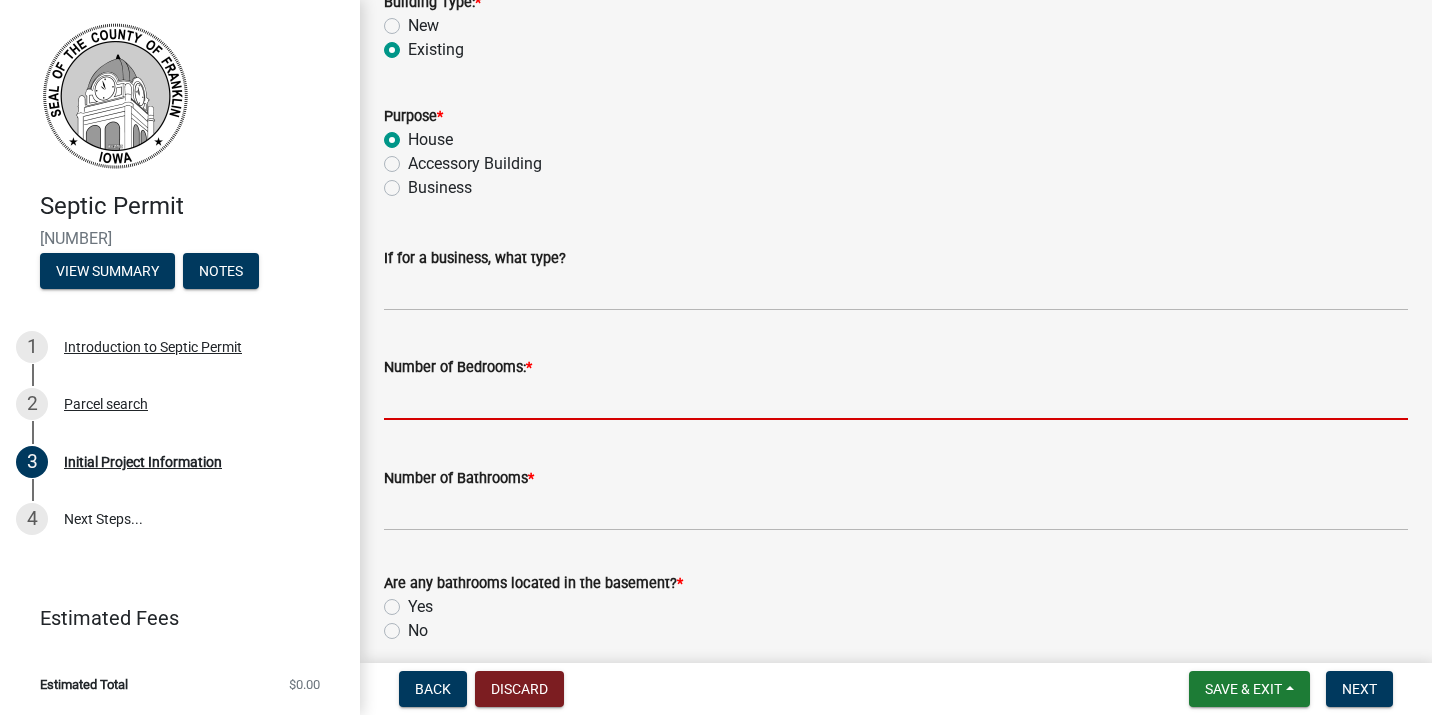 click 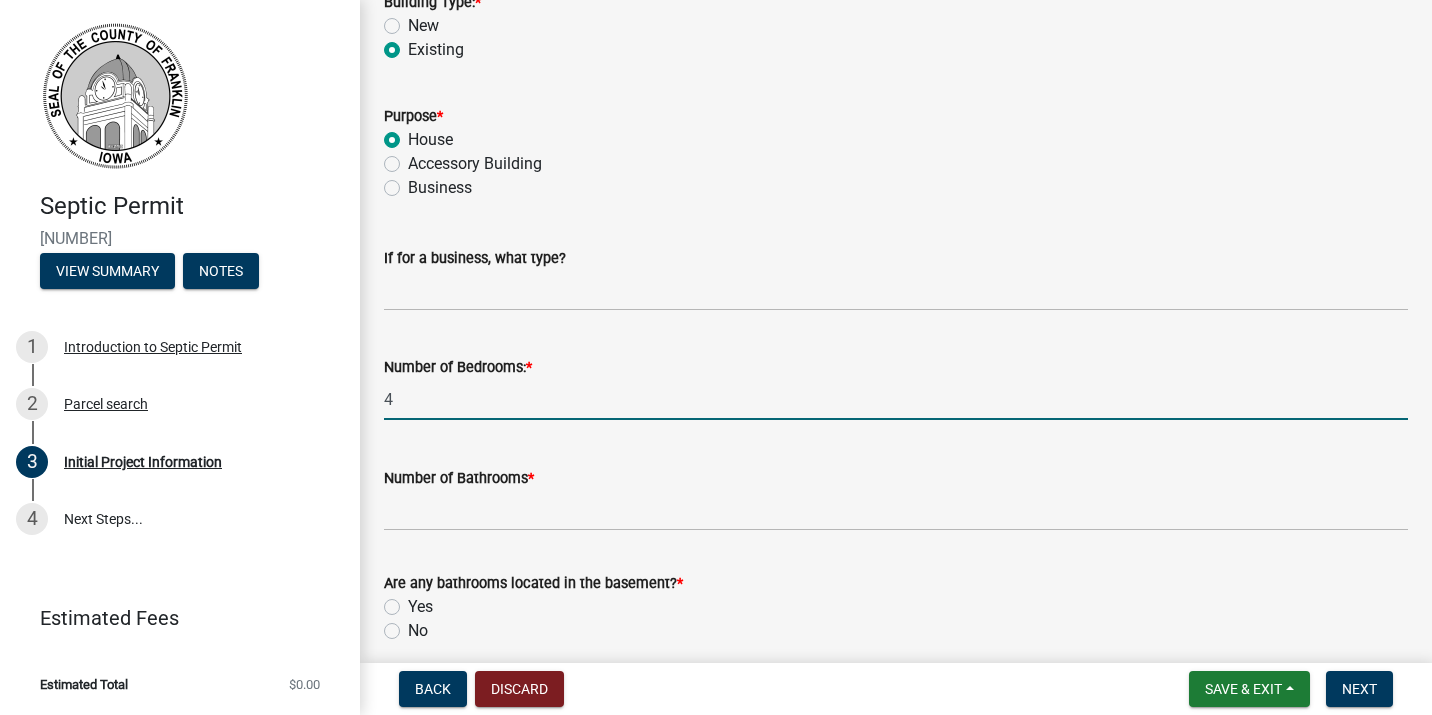 type on "4" 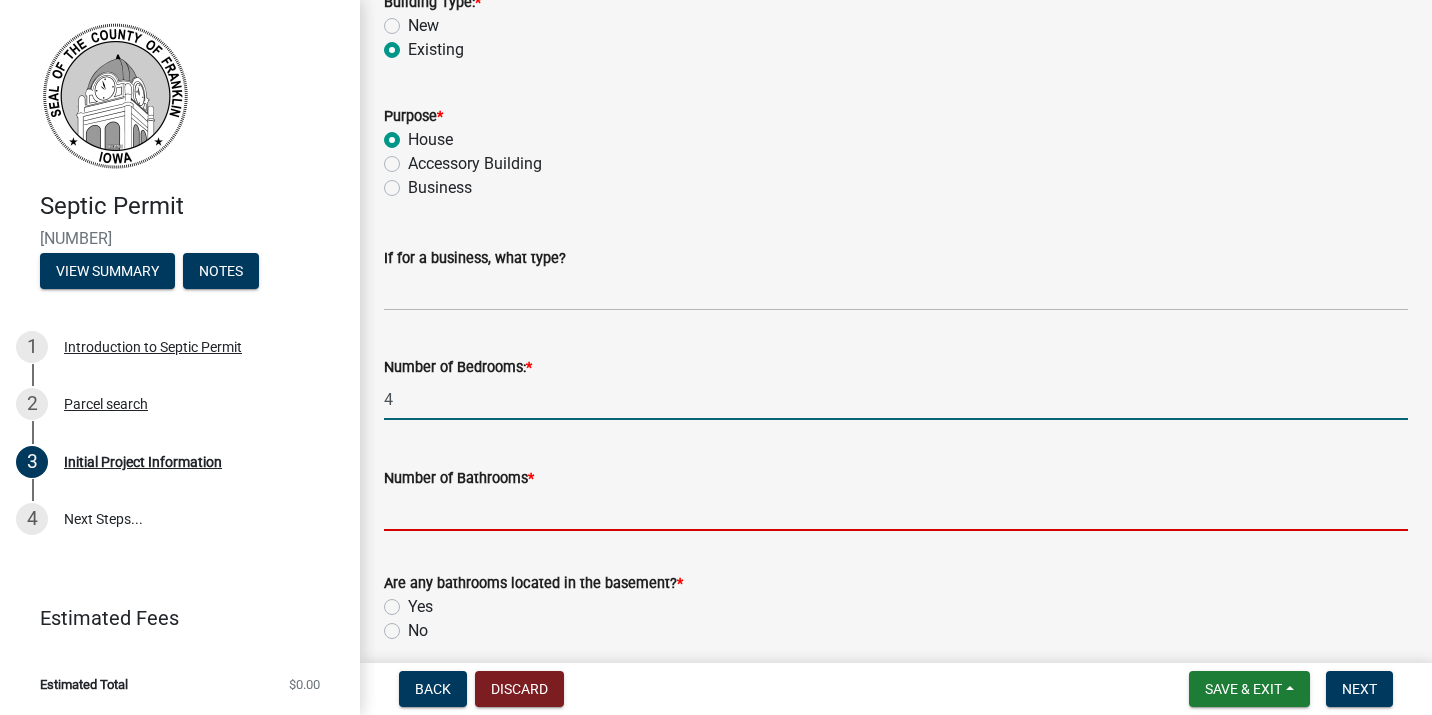 click on "Number of Bathrooms  *" at bounding box center (896, 510) 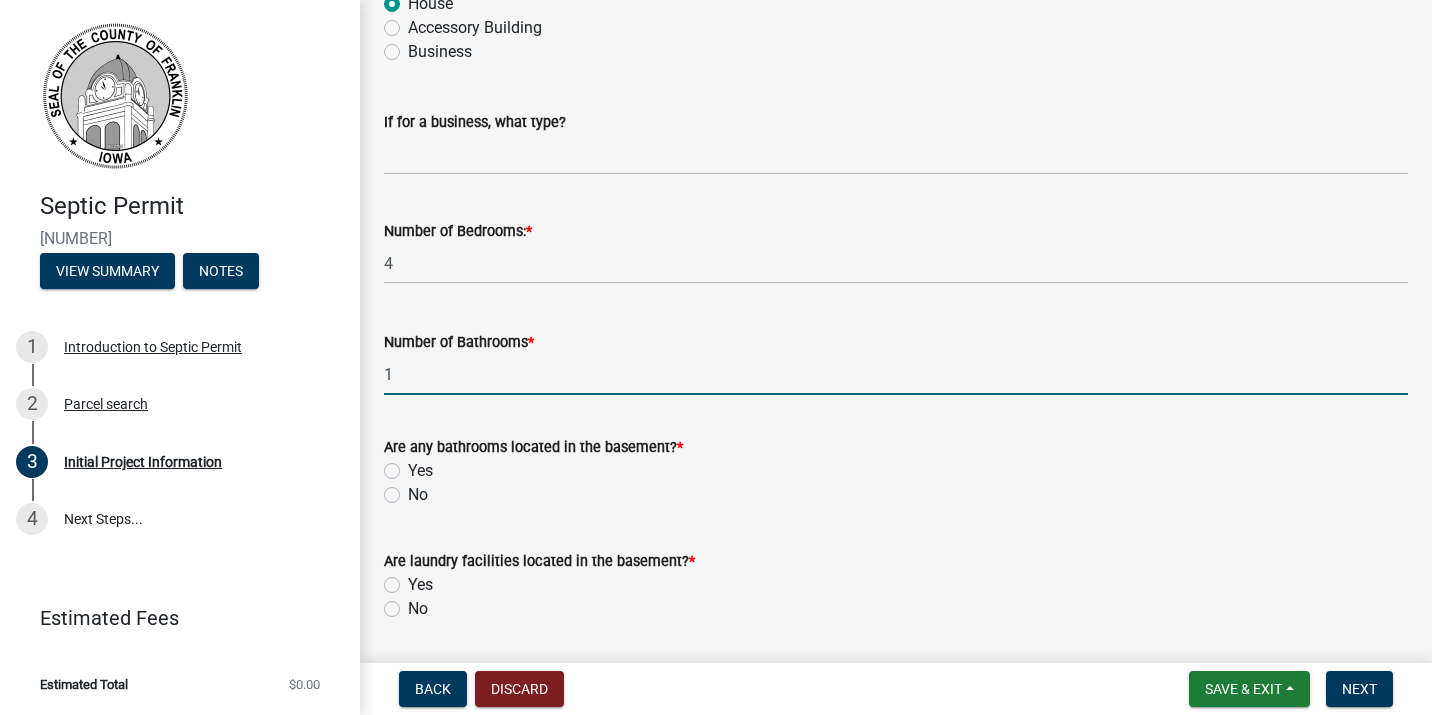 scroll, scrollTop: 2192, scrollLeft: 0, axis: vertical 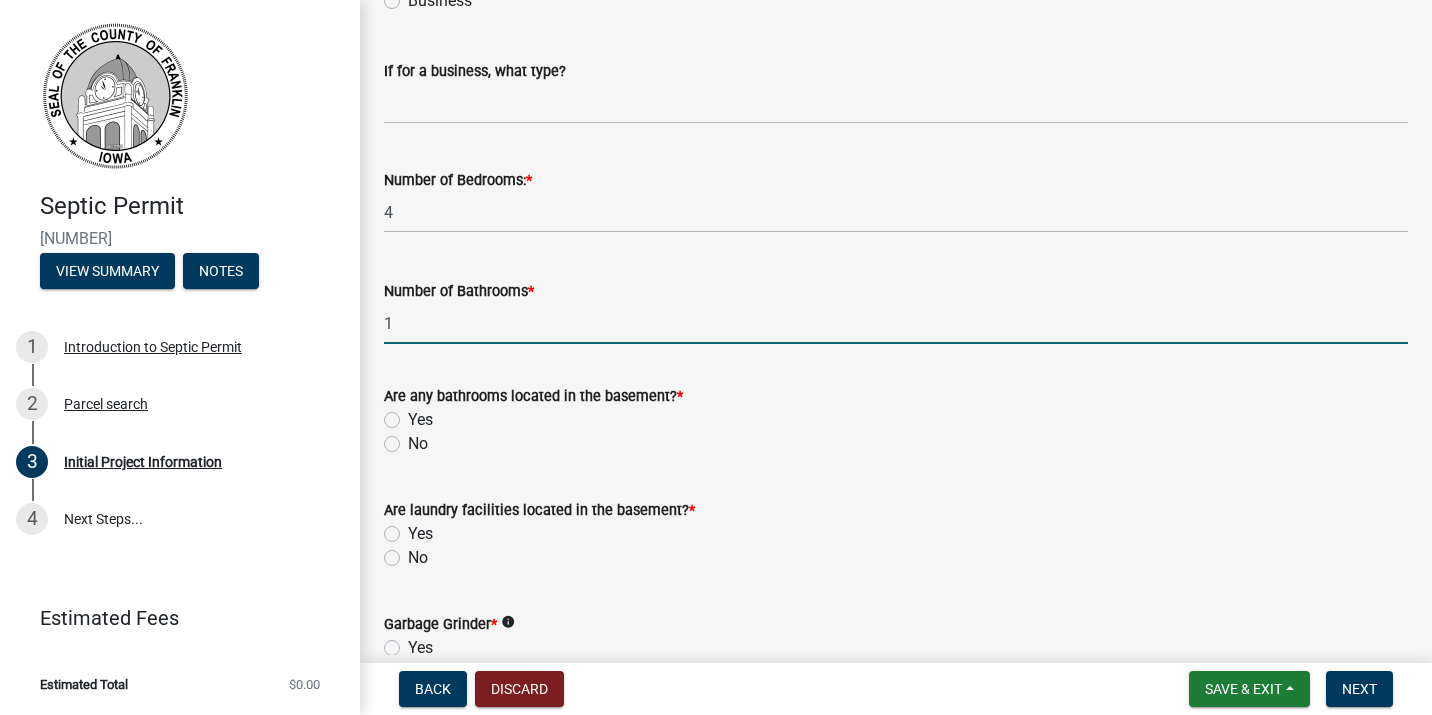 type on "1" 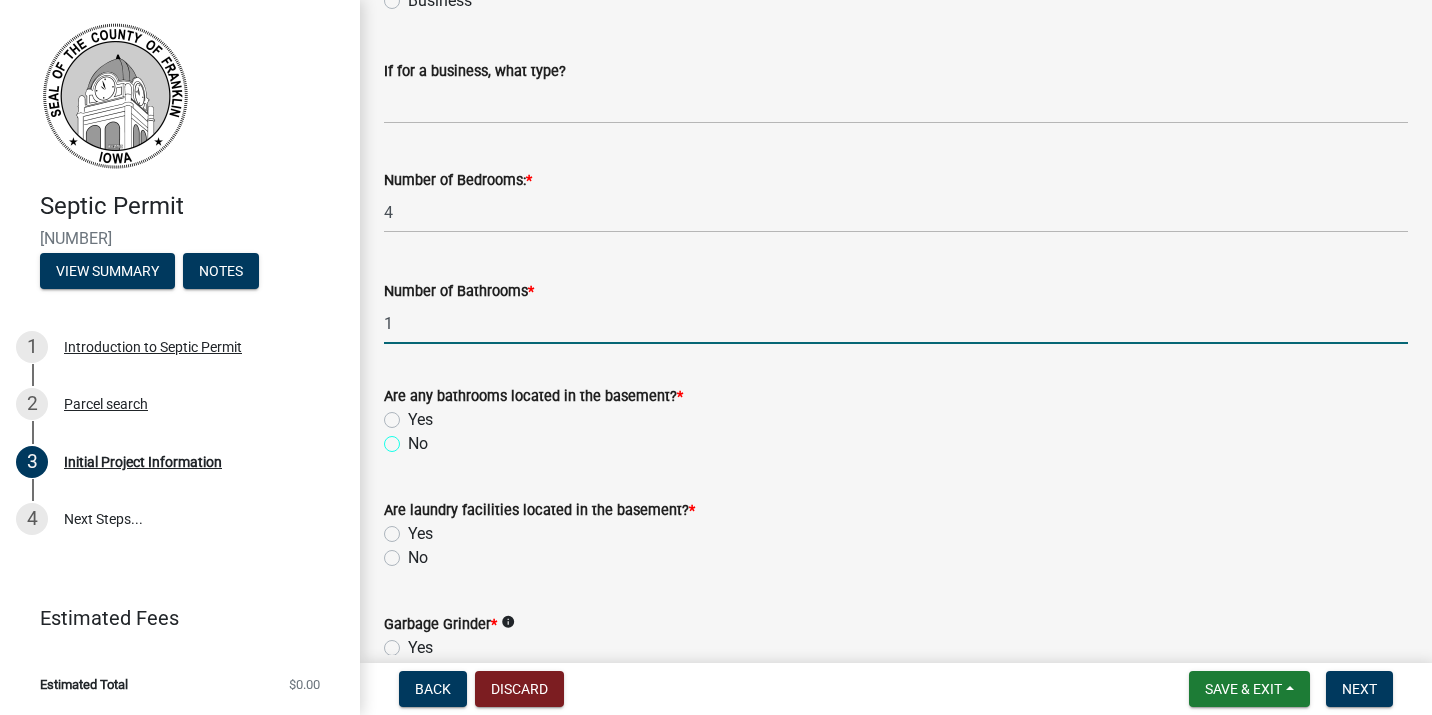 click on "No" at bounding box center (414, 438) 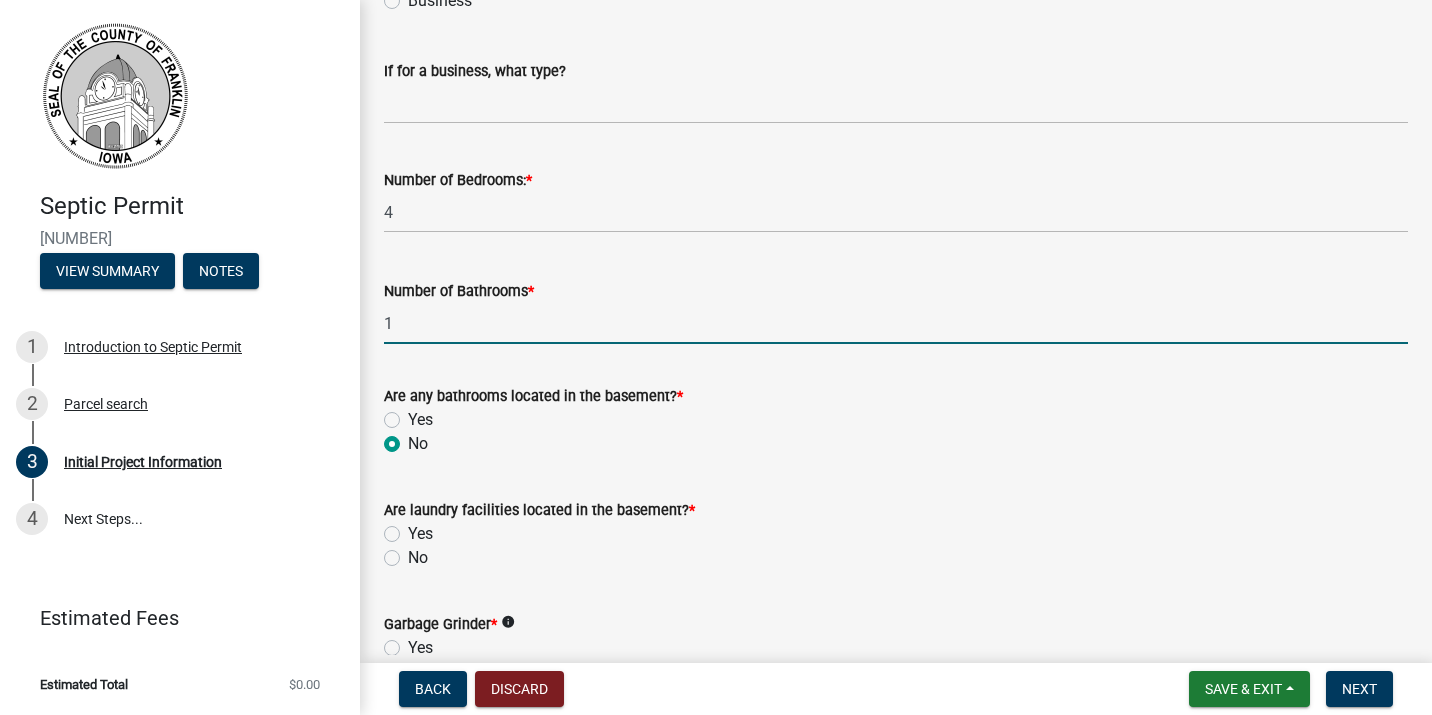 radio on "true" 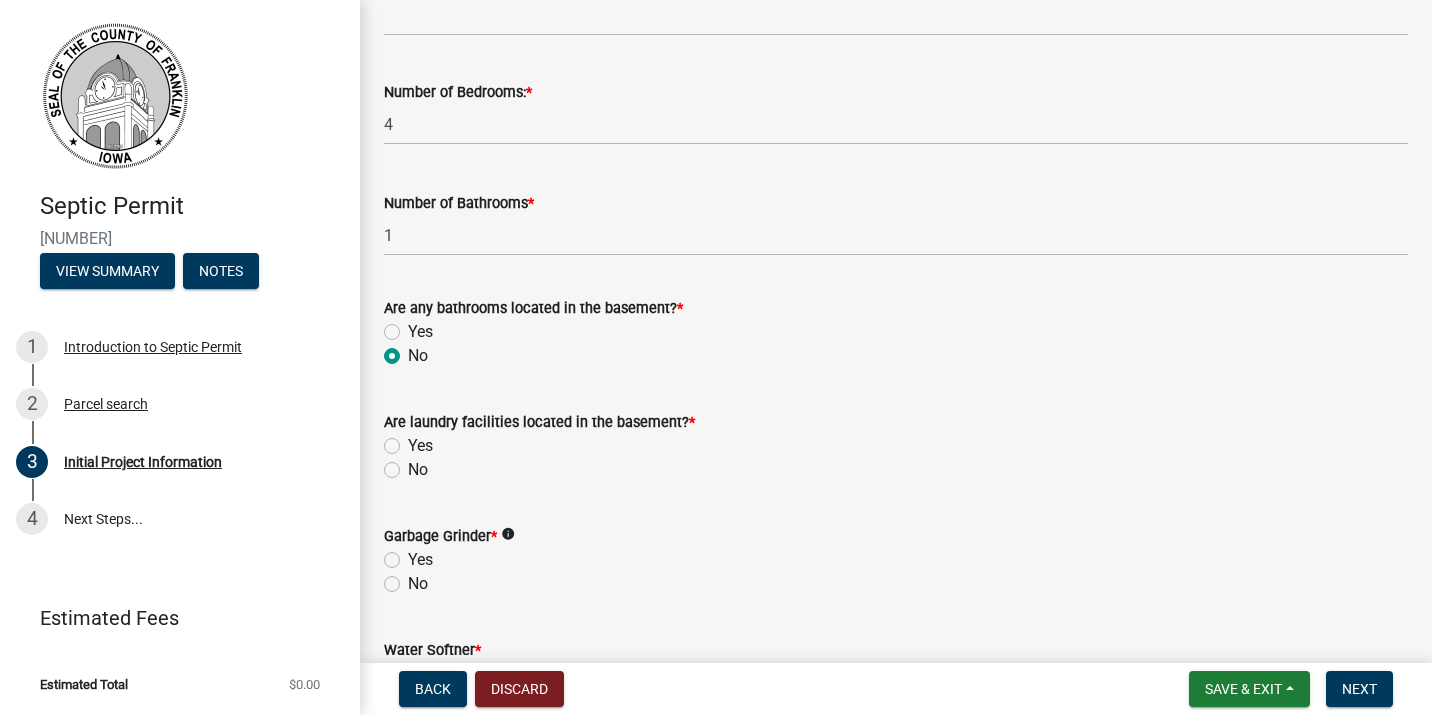scroll, scrollTop: 2295, scrollLeft: 0, axis: vertical 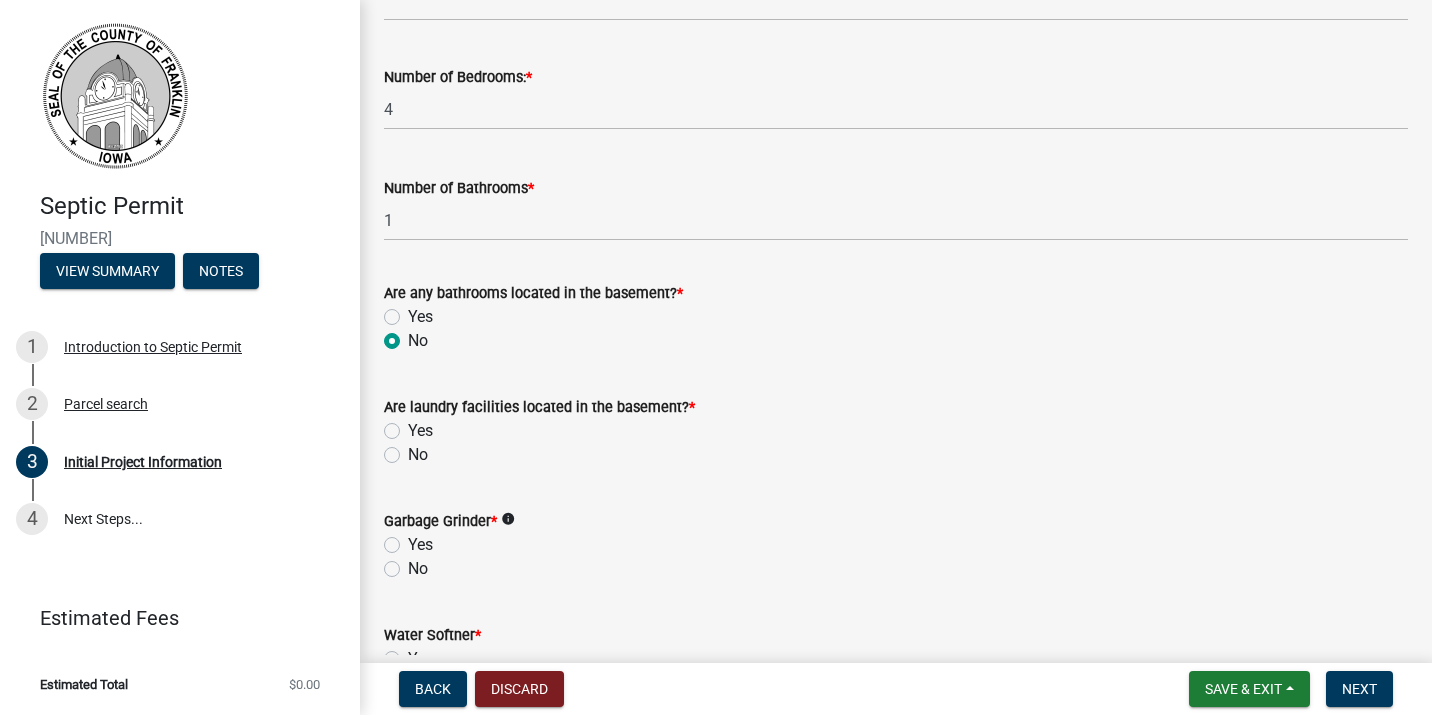 click on "No" 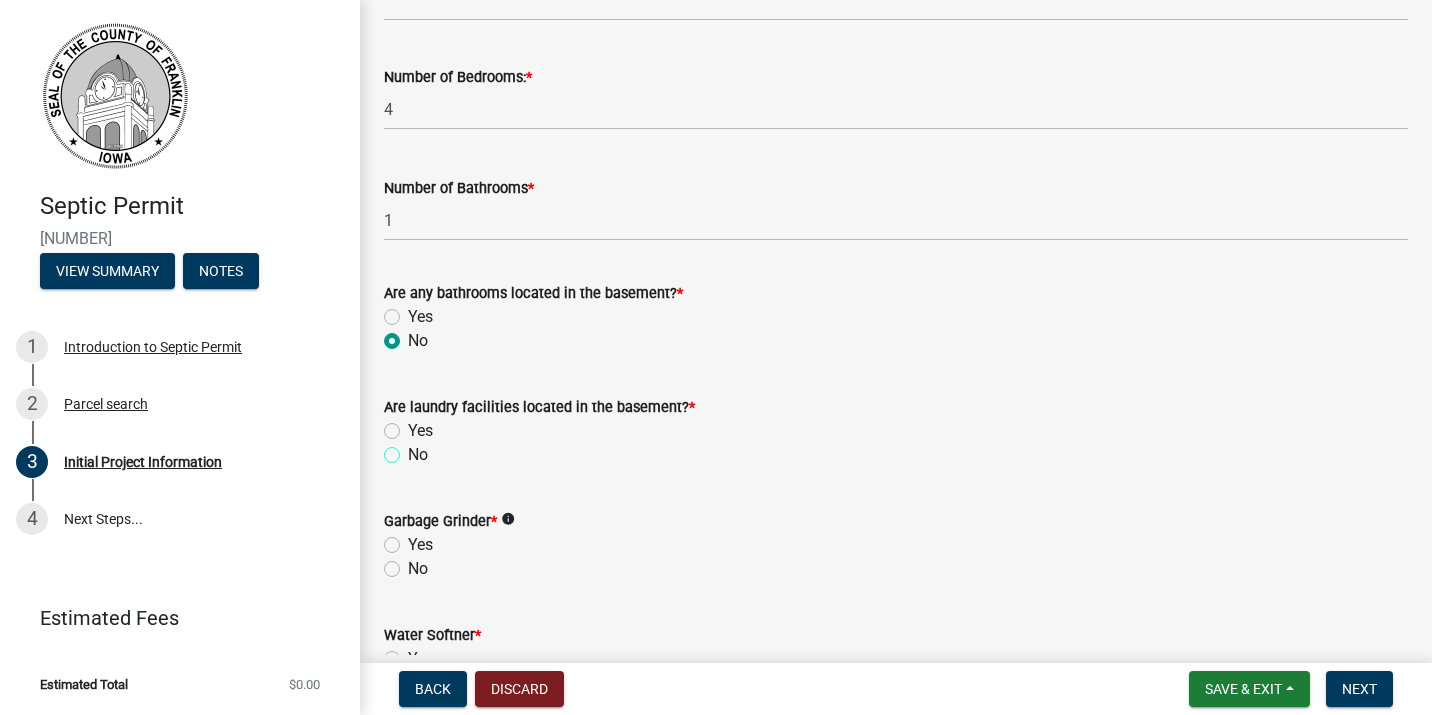 click on "No" at bounding box center (414, 449) 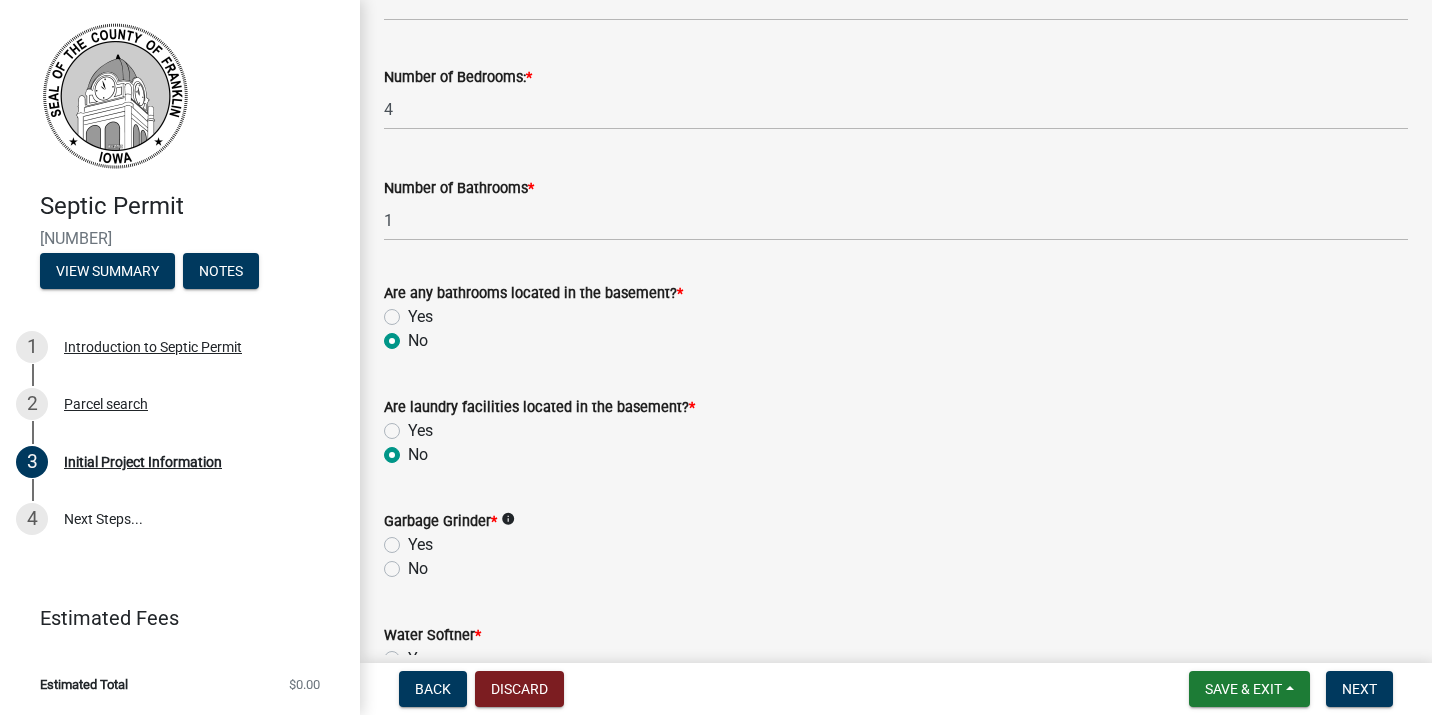 radio on "true" 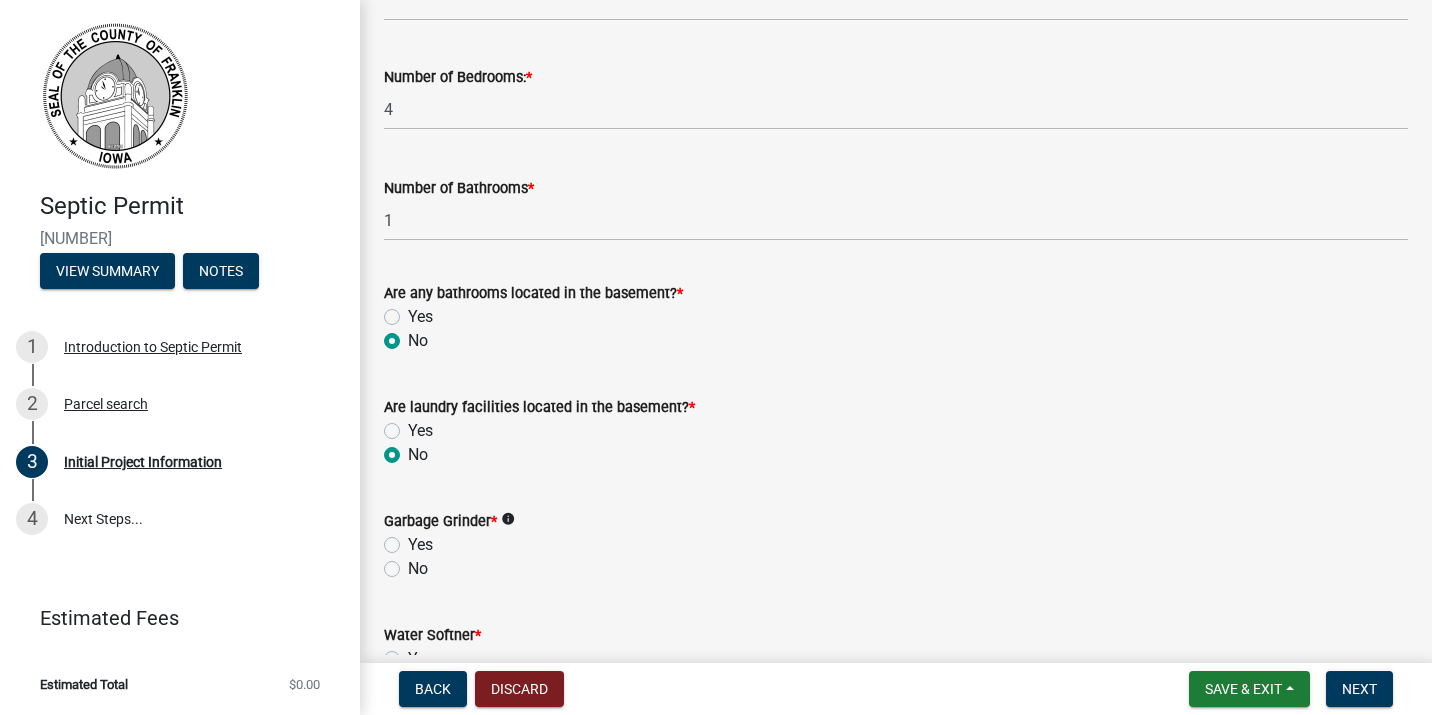 click on "No" 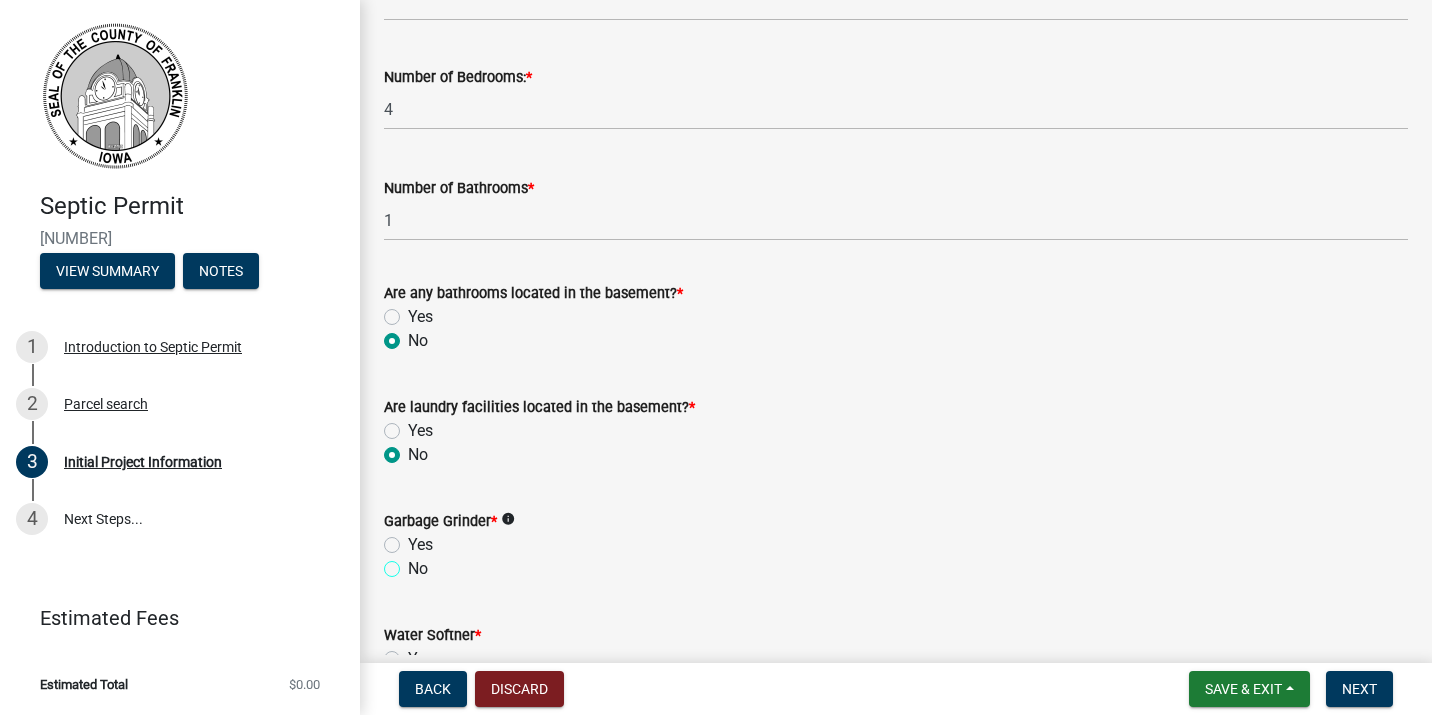 click on "No" at bounding box center [414, 563] 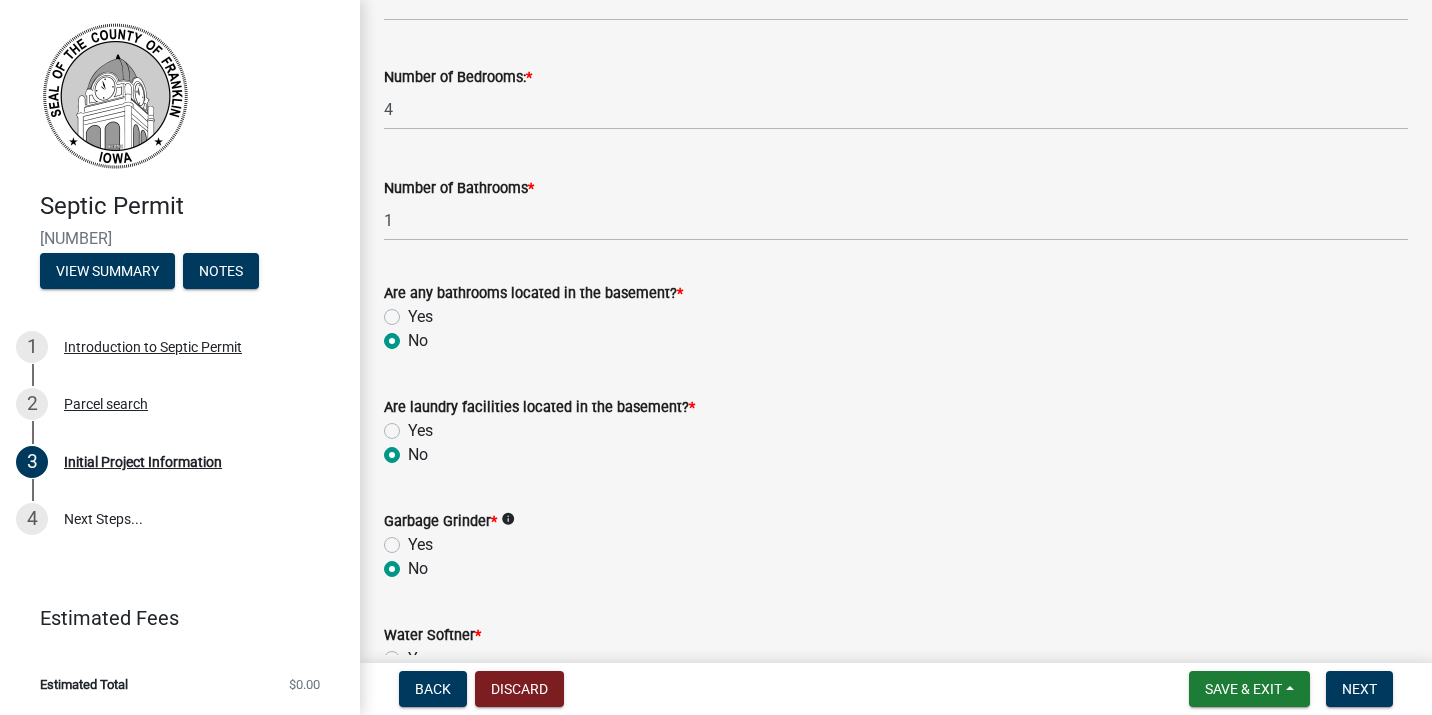 radio on "true" 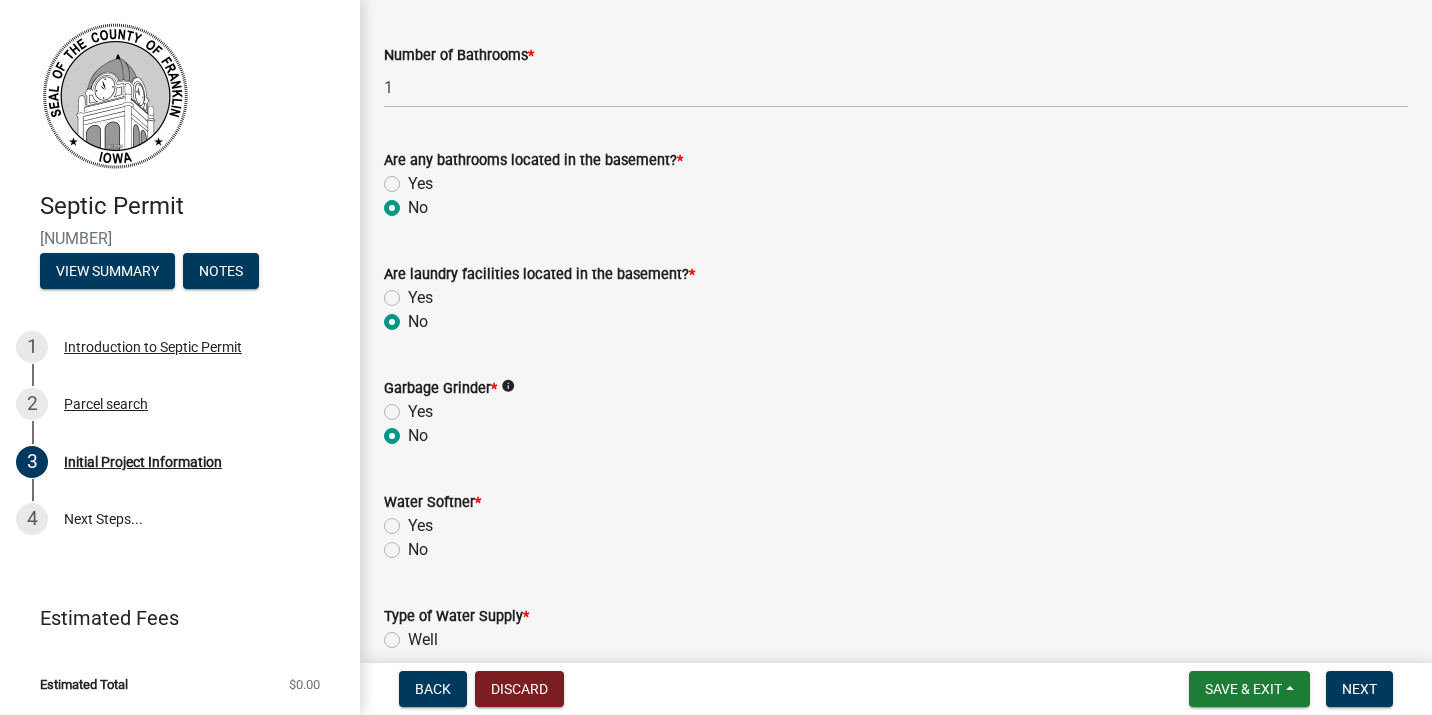 scroll, scrollTop: 2474, scrollLeft: 0, axis: vertical 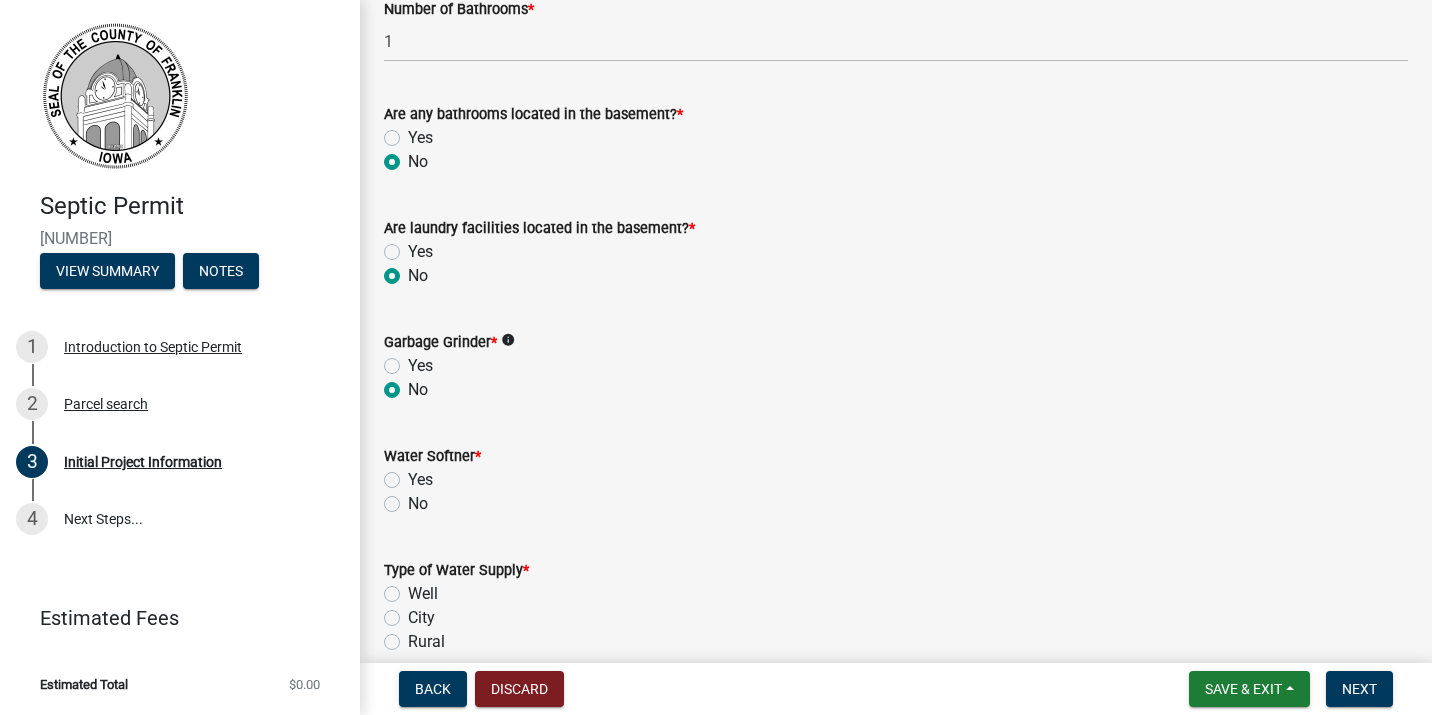 click on "Yes" 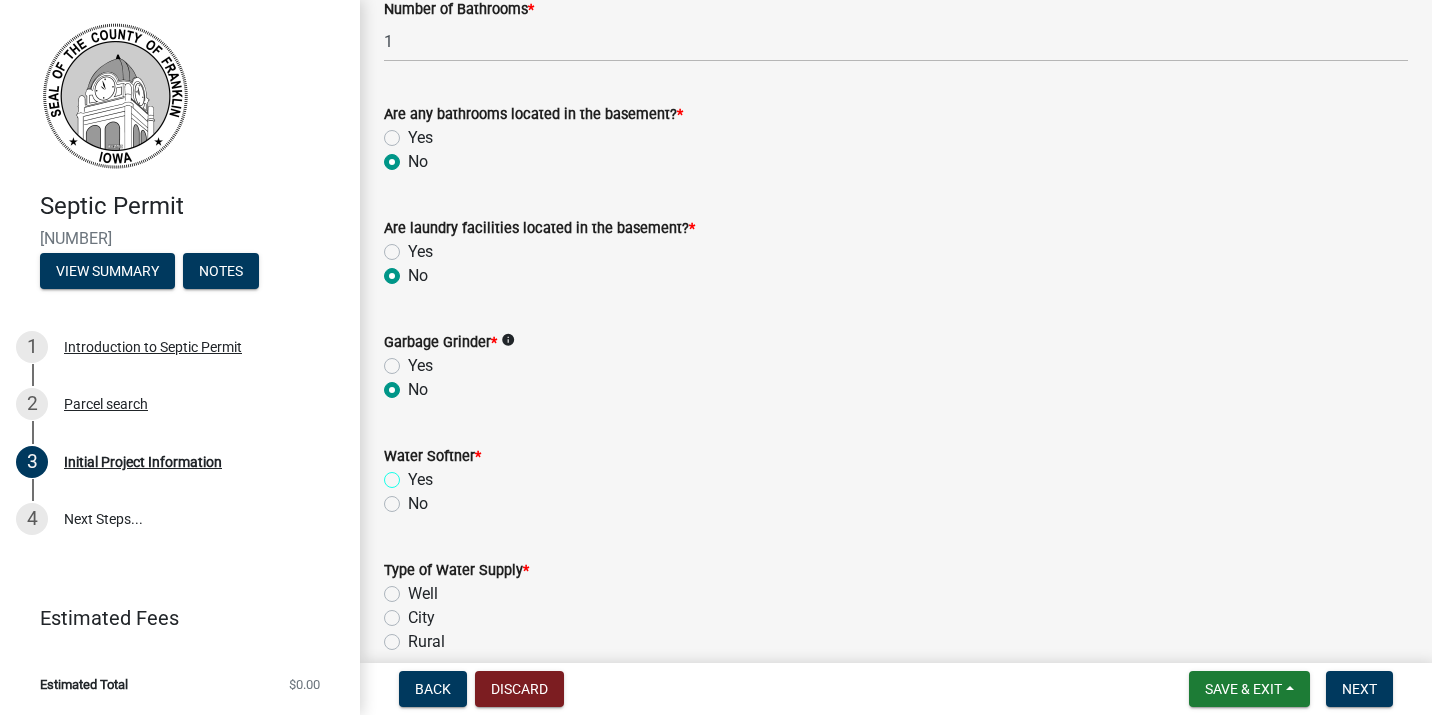 click on "Yes" at bounding box center [414, 474] 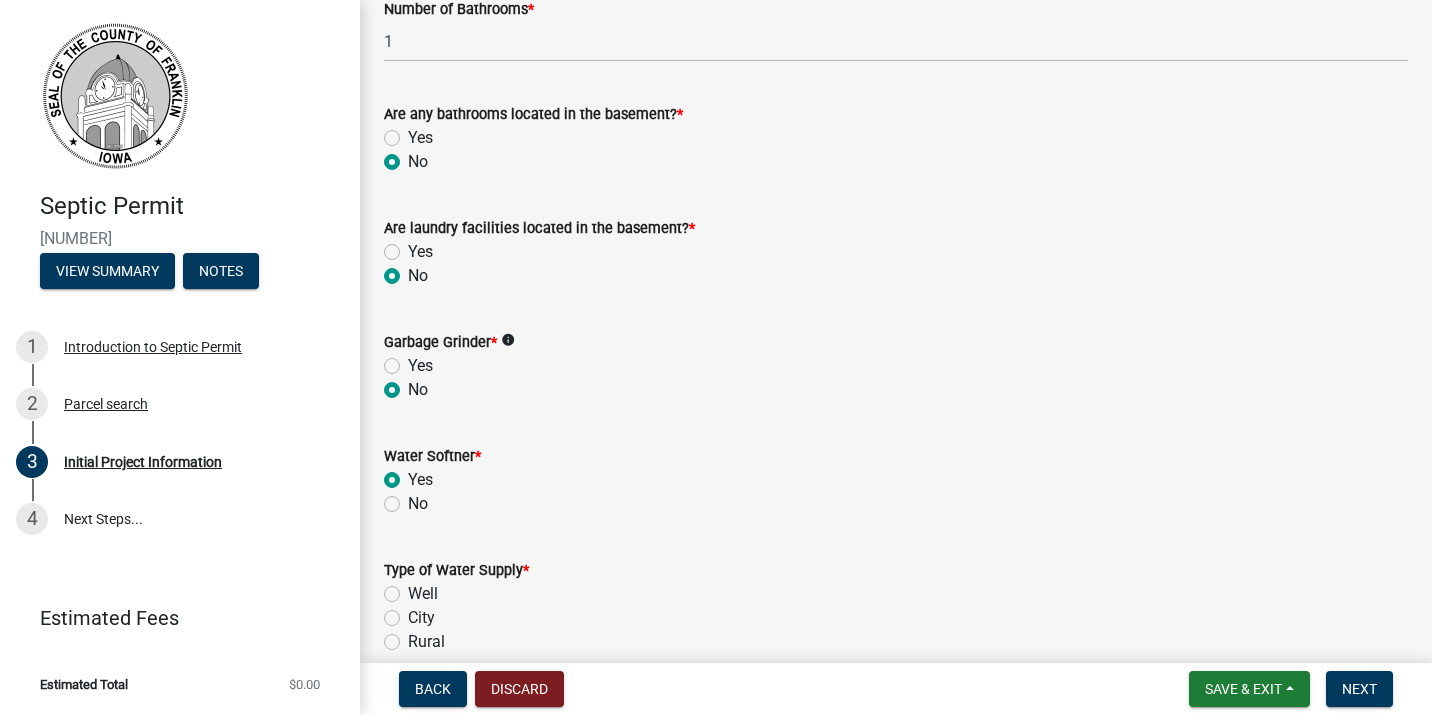 radio on "true" 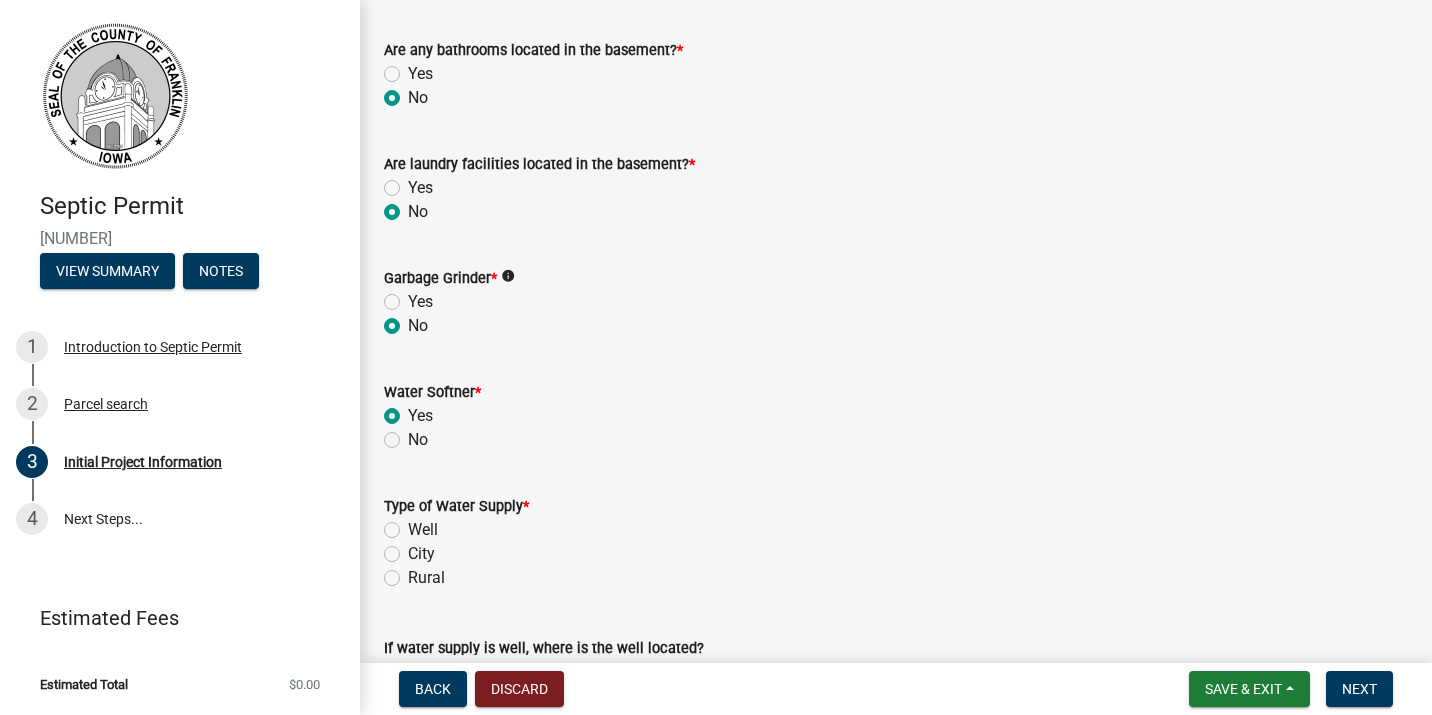 scroll, scrollTop: 2652, scrollLeft: 0, axis: vertical 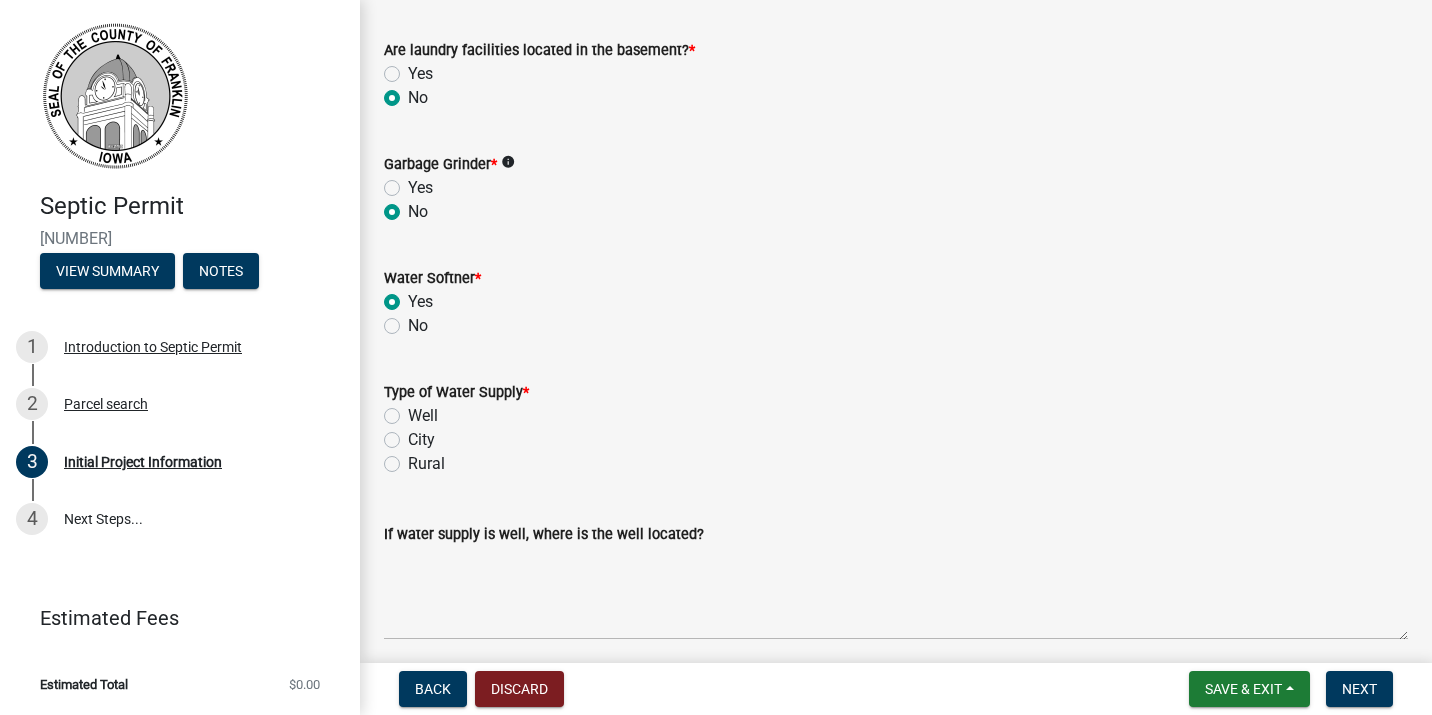 click on "Well" 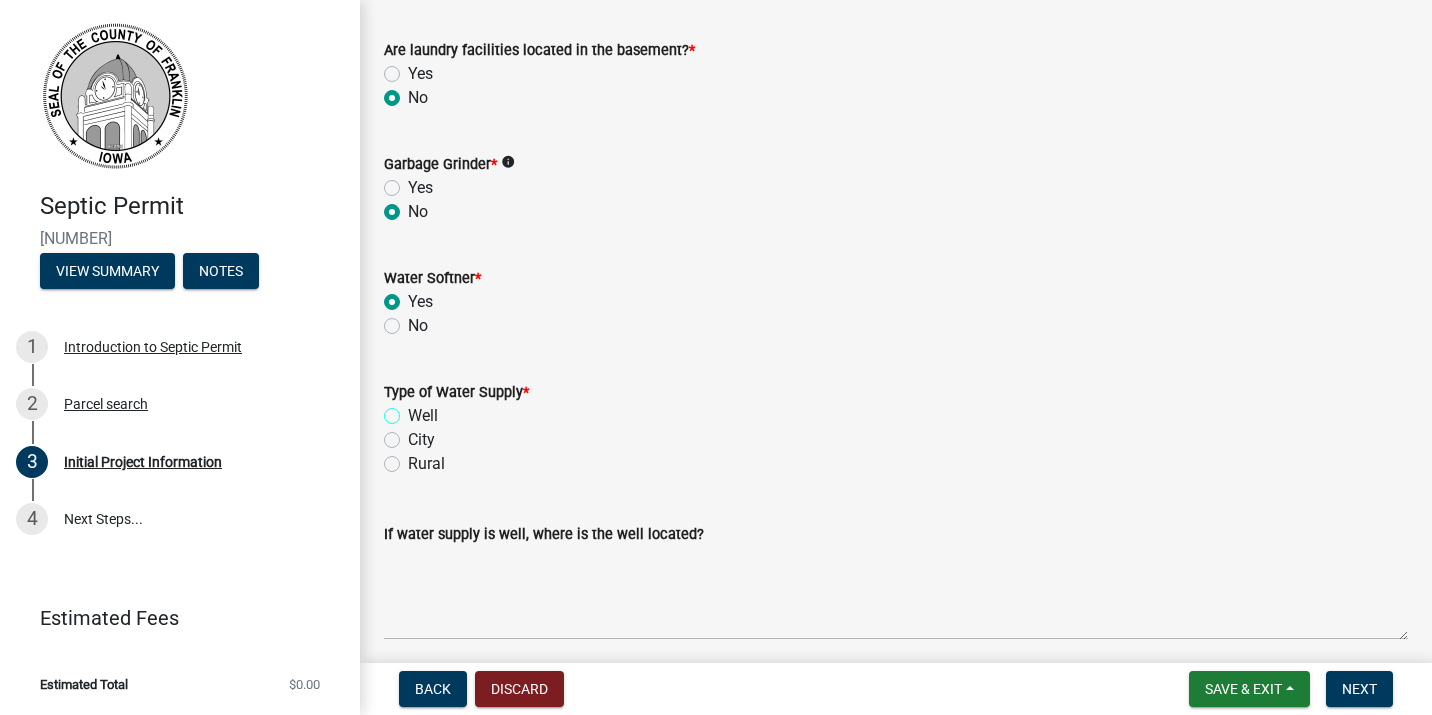 click on "Well" at bounding box center [414, 410] 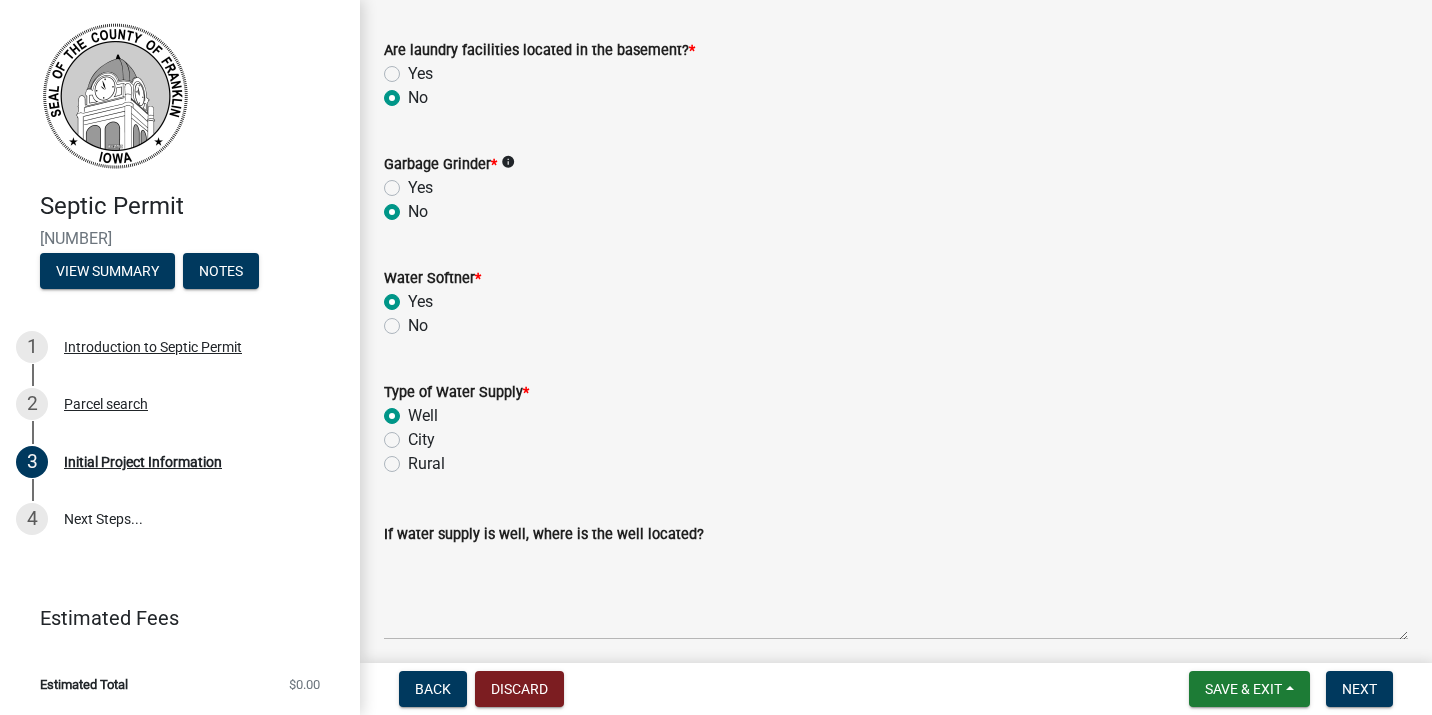 radio on "true" 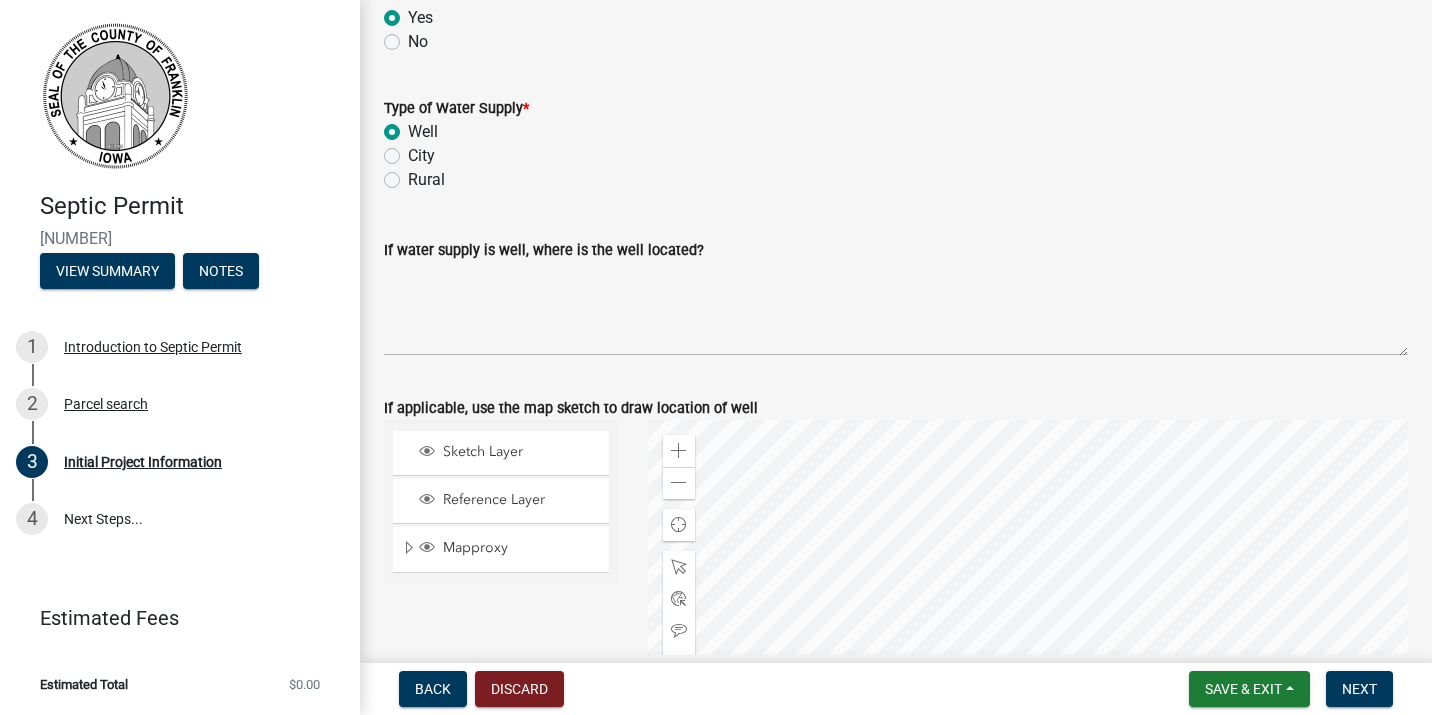 scroll, scrollTop: 3137, scrollLeft: 0, axis: vertical 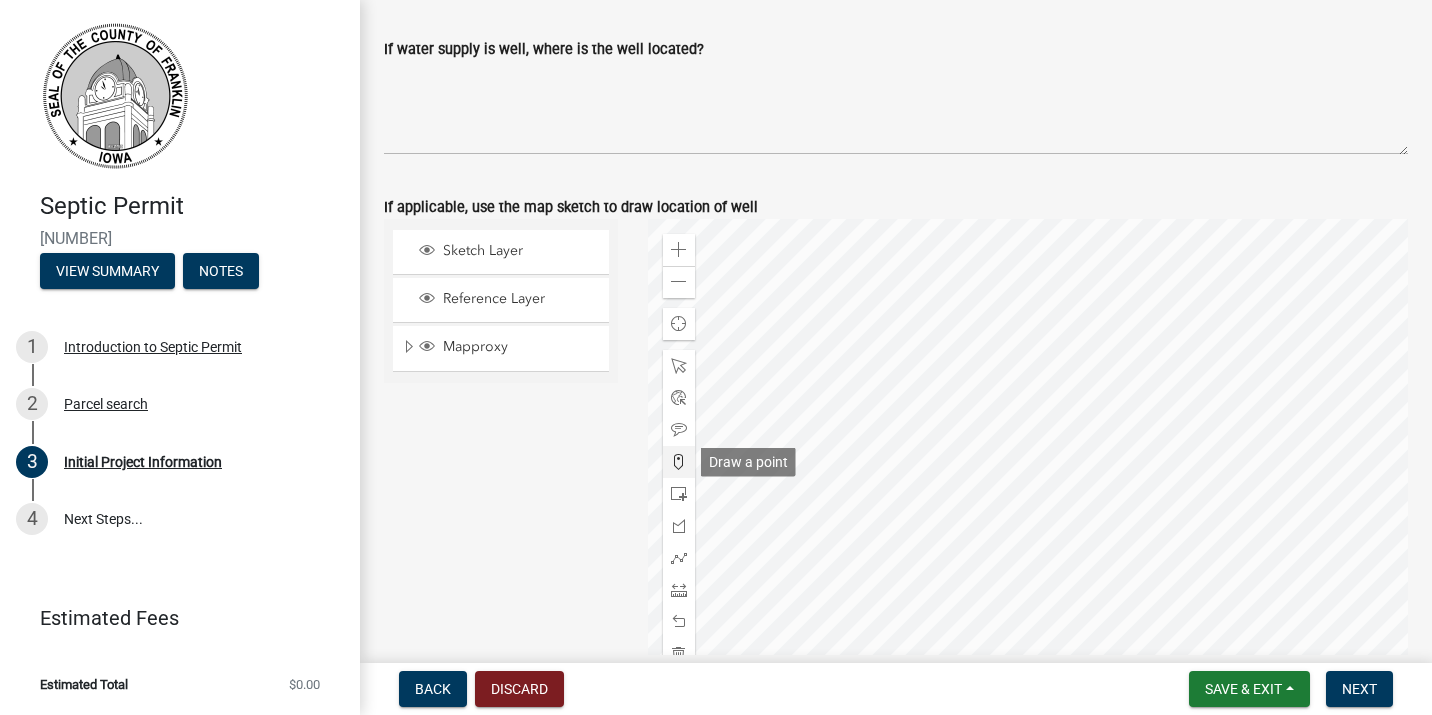 click 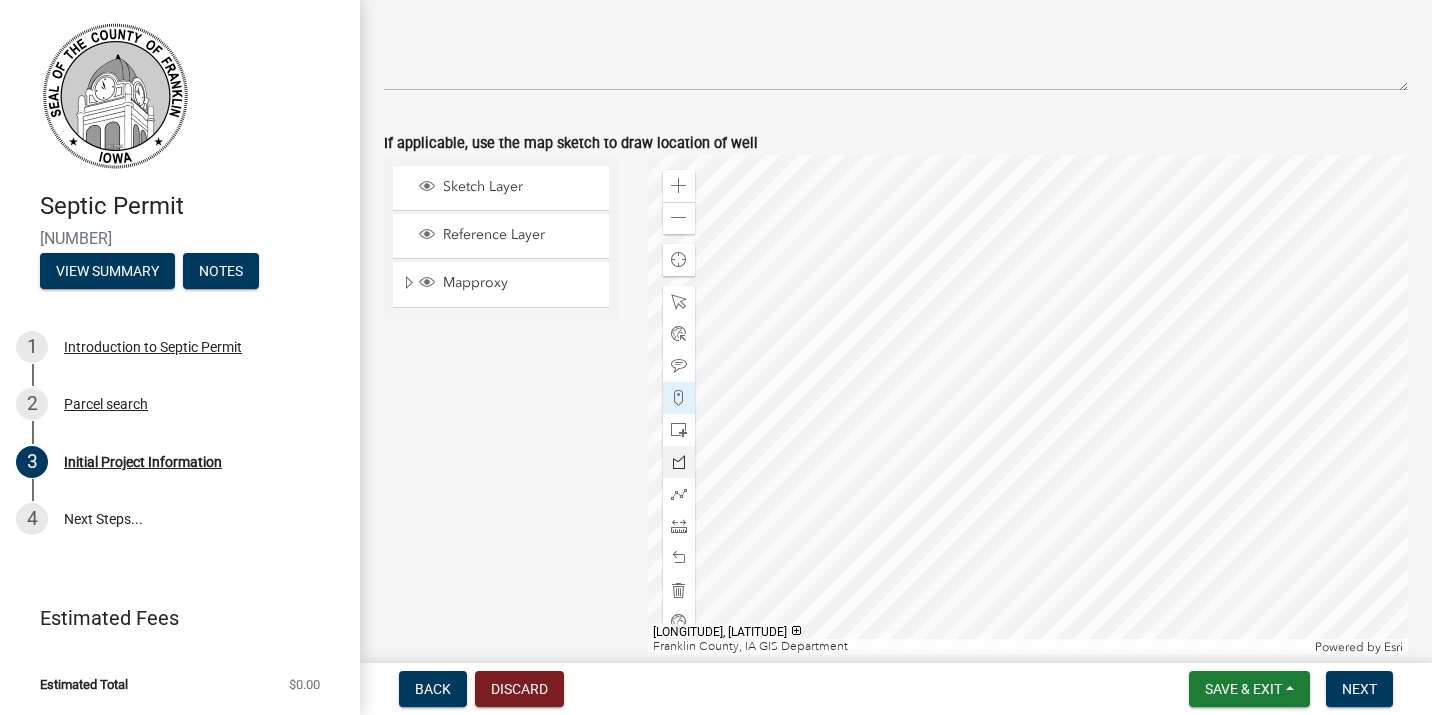 click 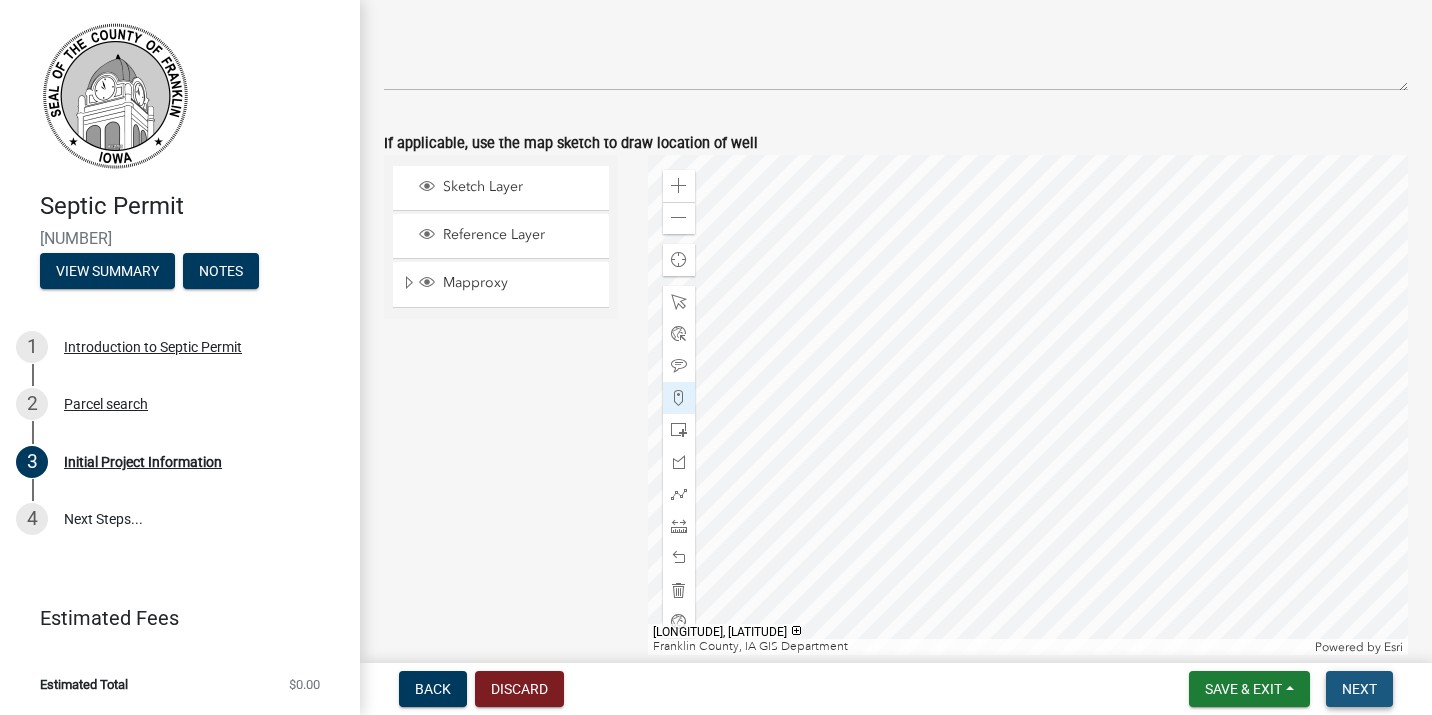 click on "Next" at bounding box center (1359, 689) 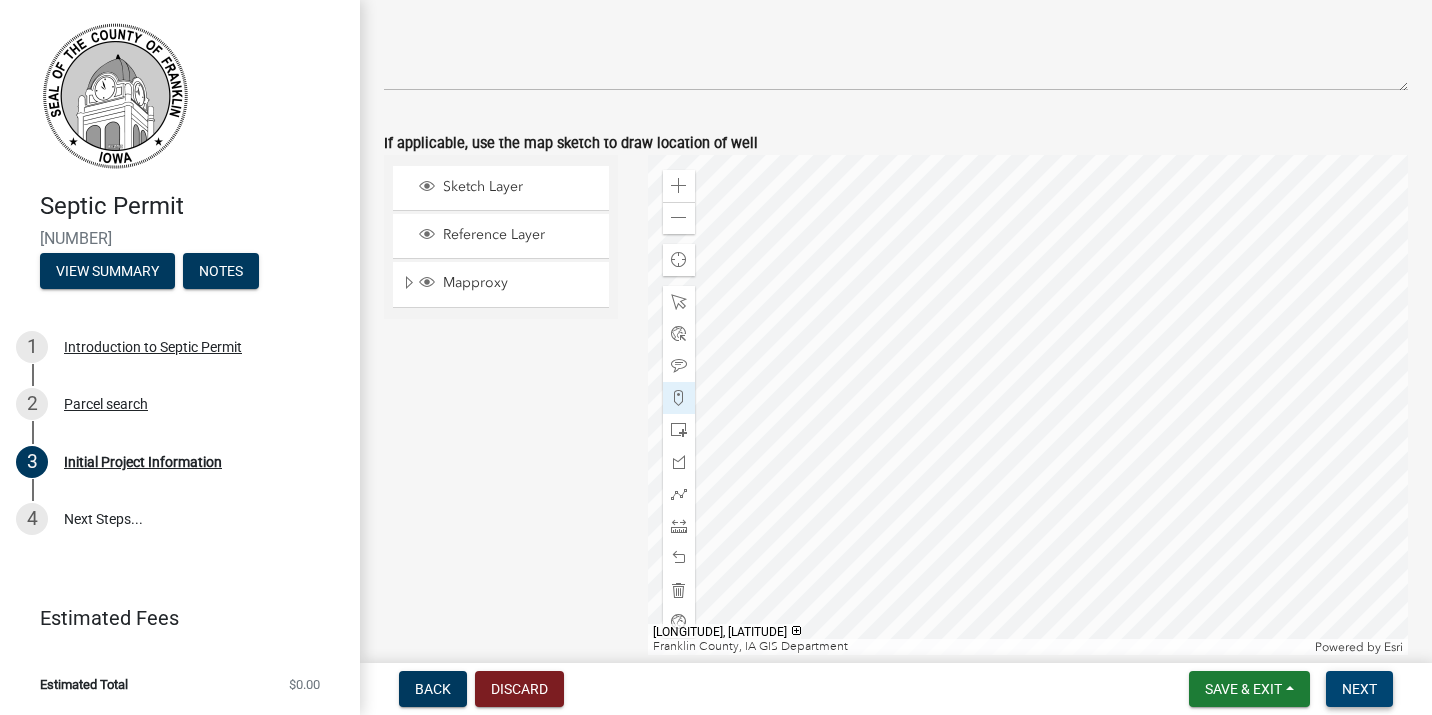 click on "Next" at bounding box center (1359, 689) 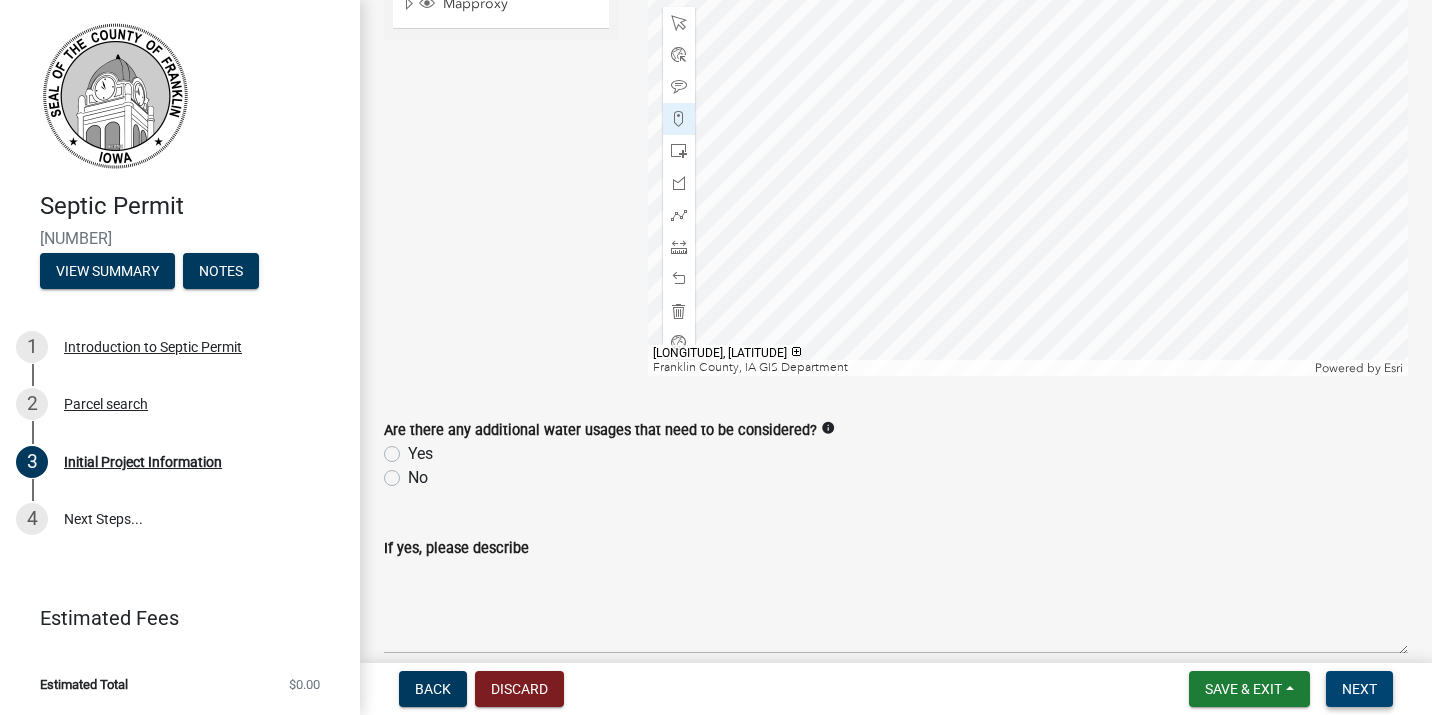 scroll, scrollTop: 3539, scrollLeft: 0, axis: vertical 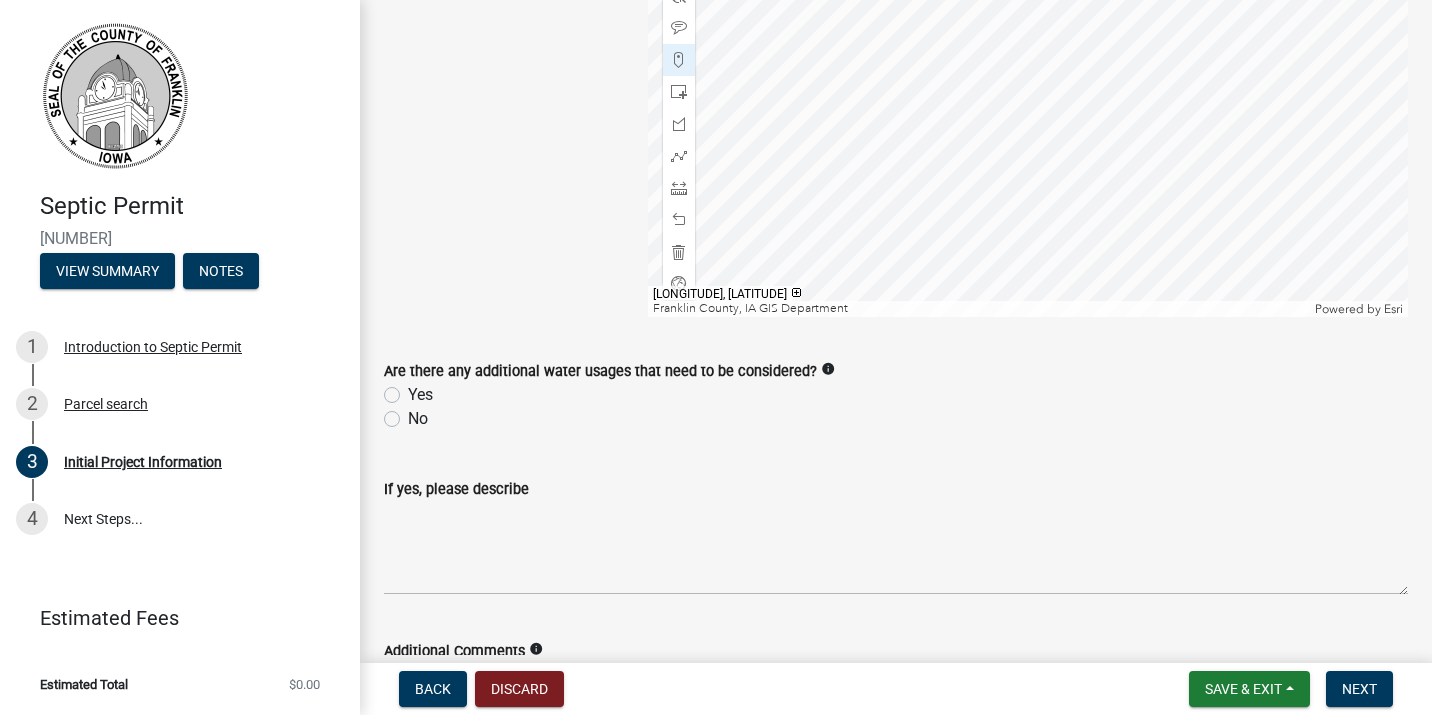 click on "No" 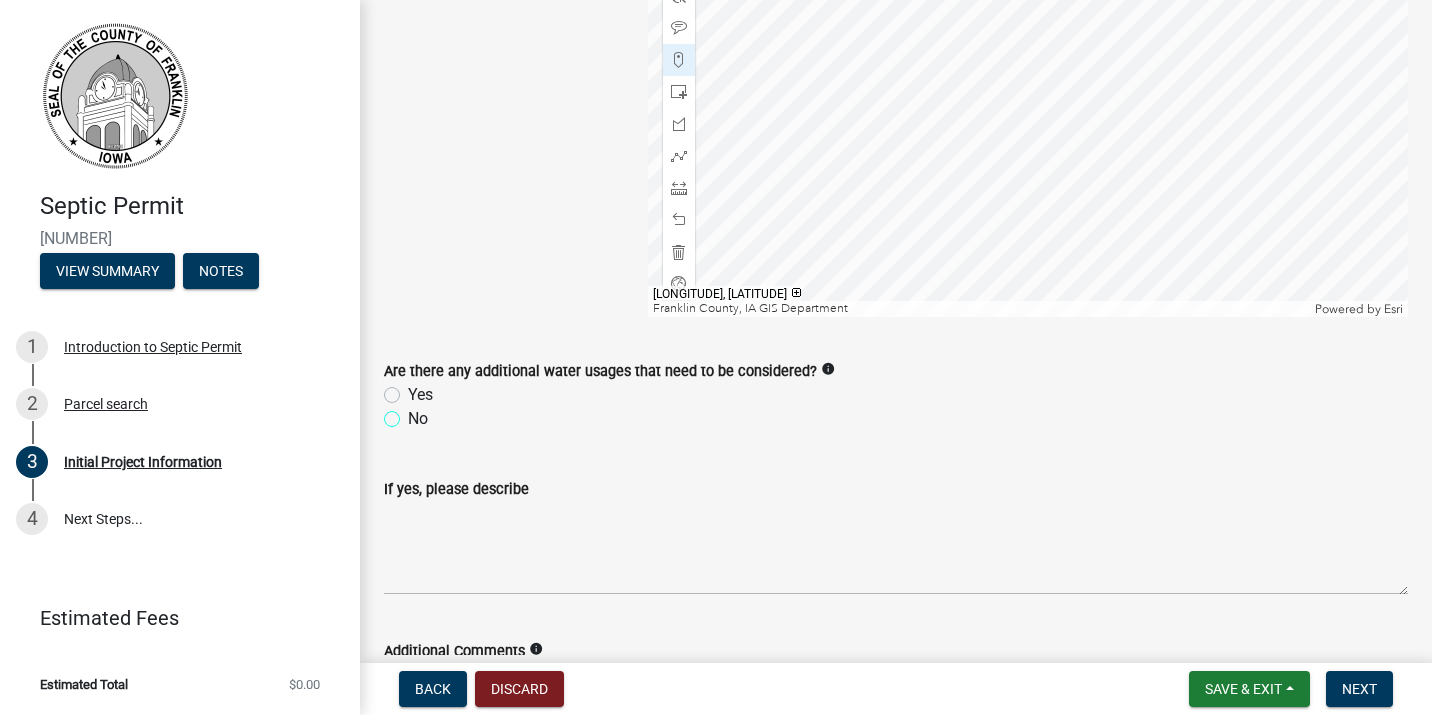 click on "No" at bounding box center [414, 413] 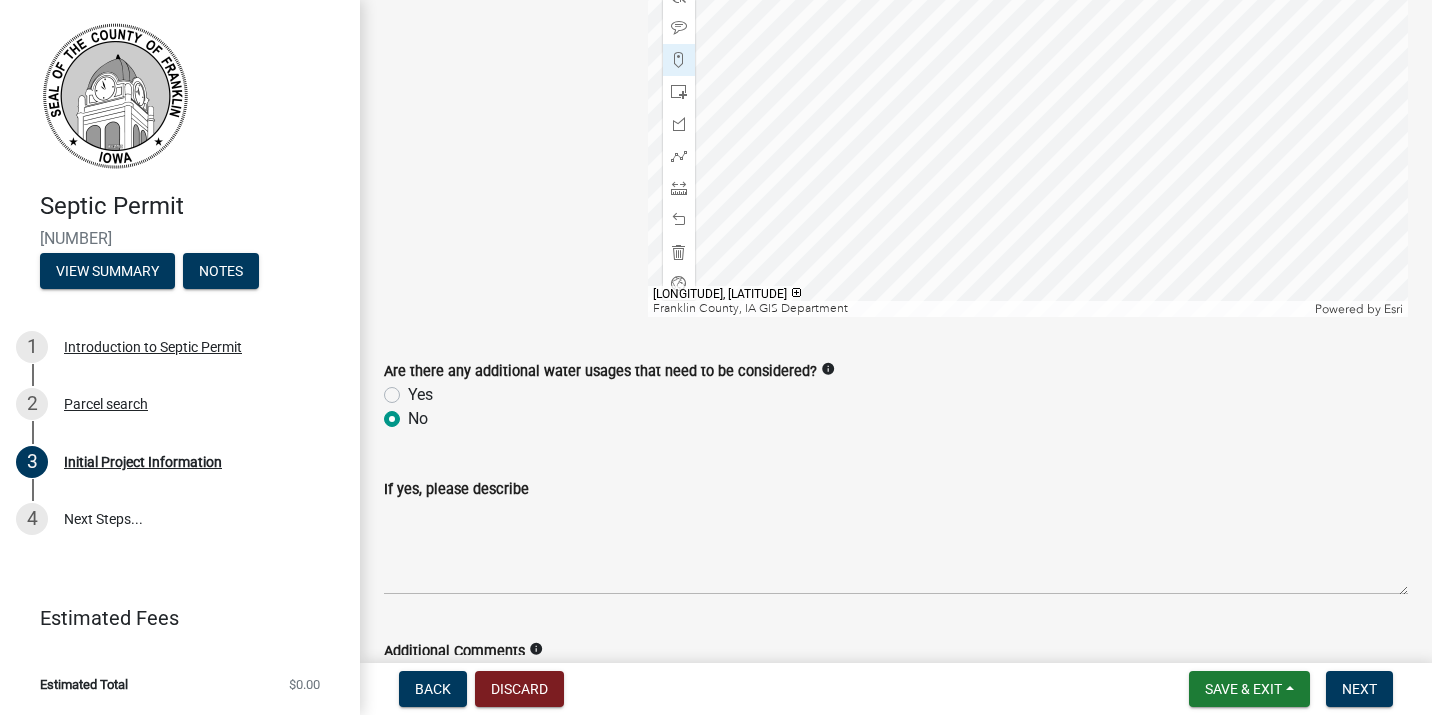 radio on "true" 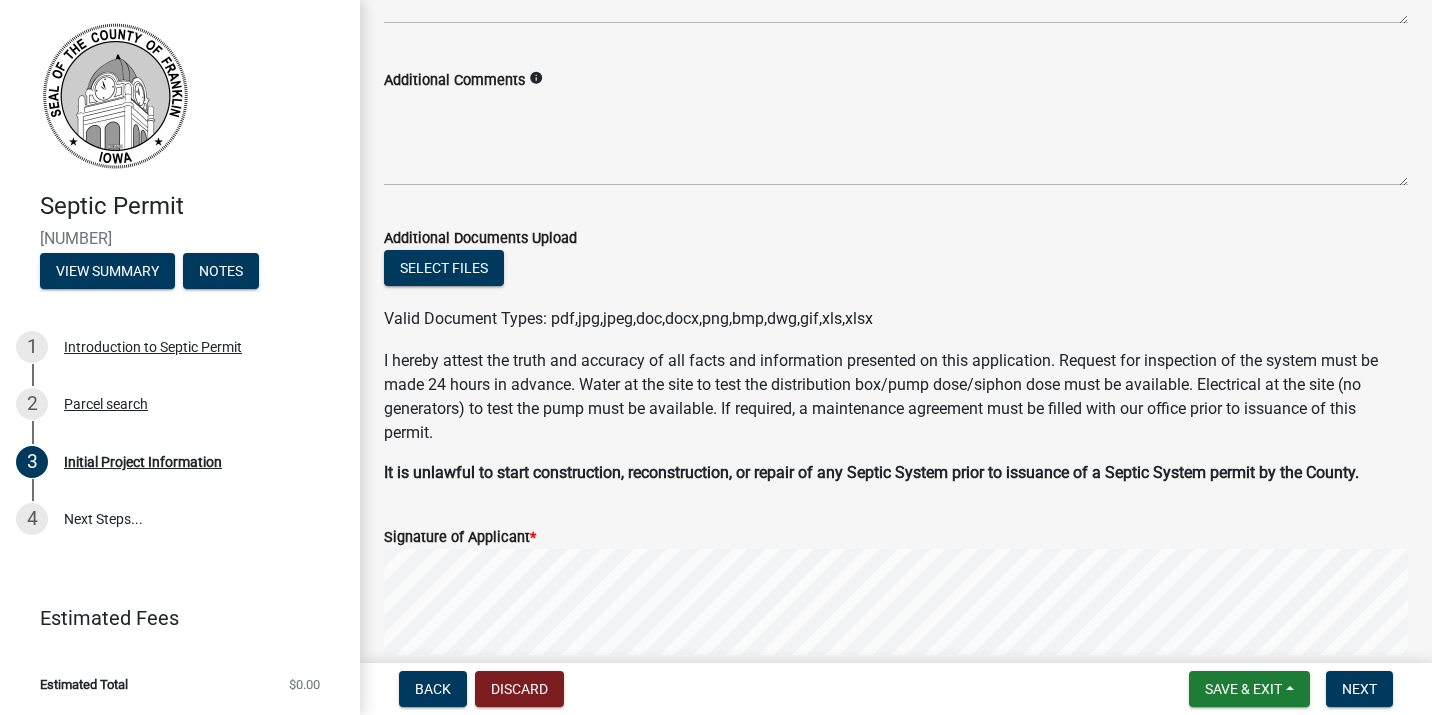 scroll, scrollTop: 4243, scrollLeft: 0, axis: vertical 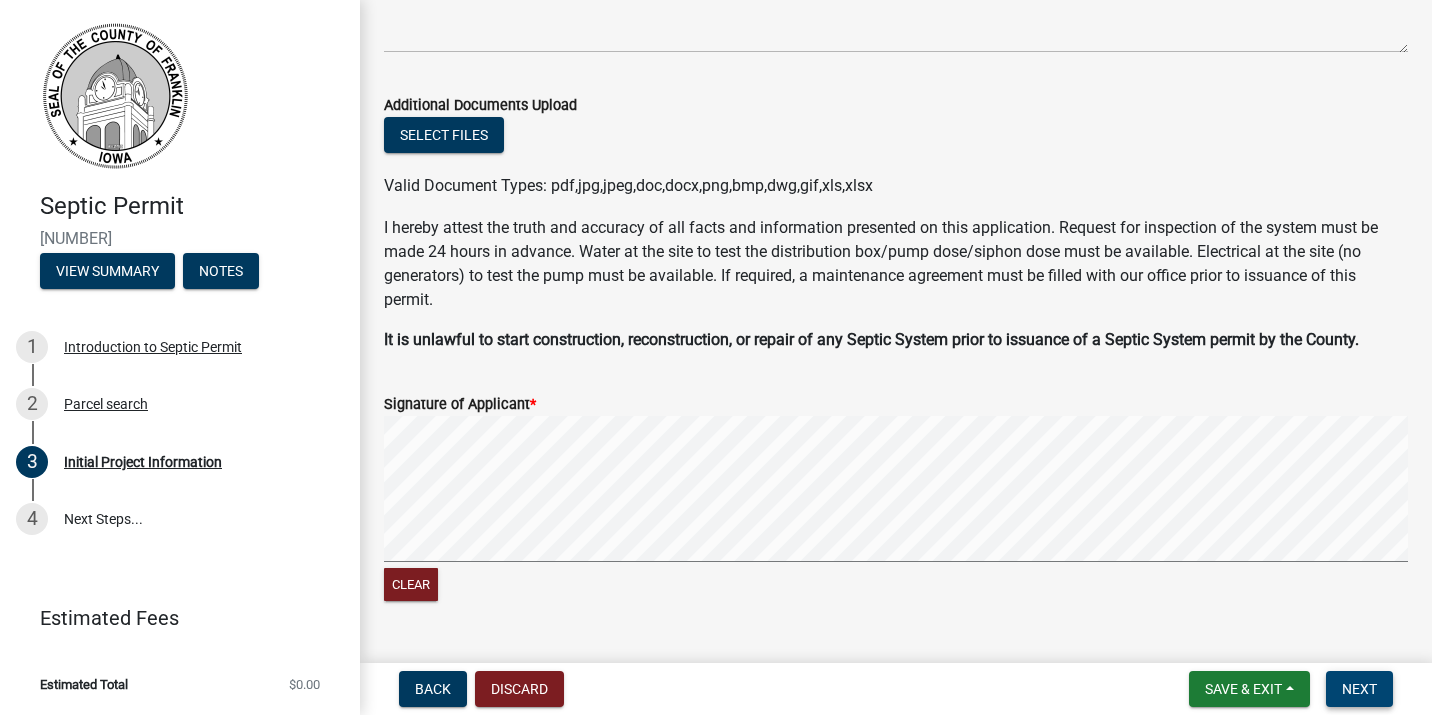 click on "Next" at bounding box center (1359, 689) 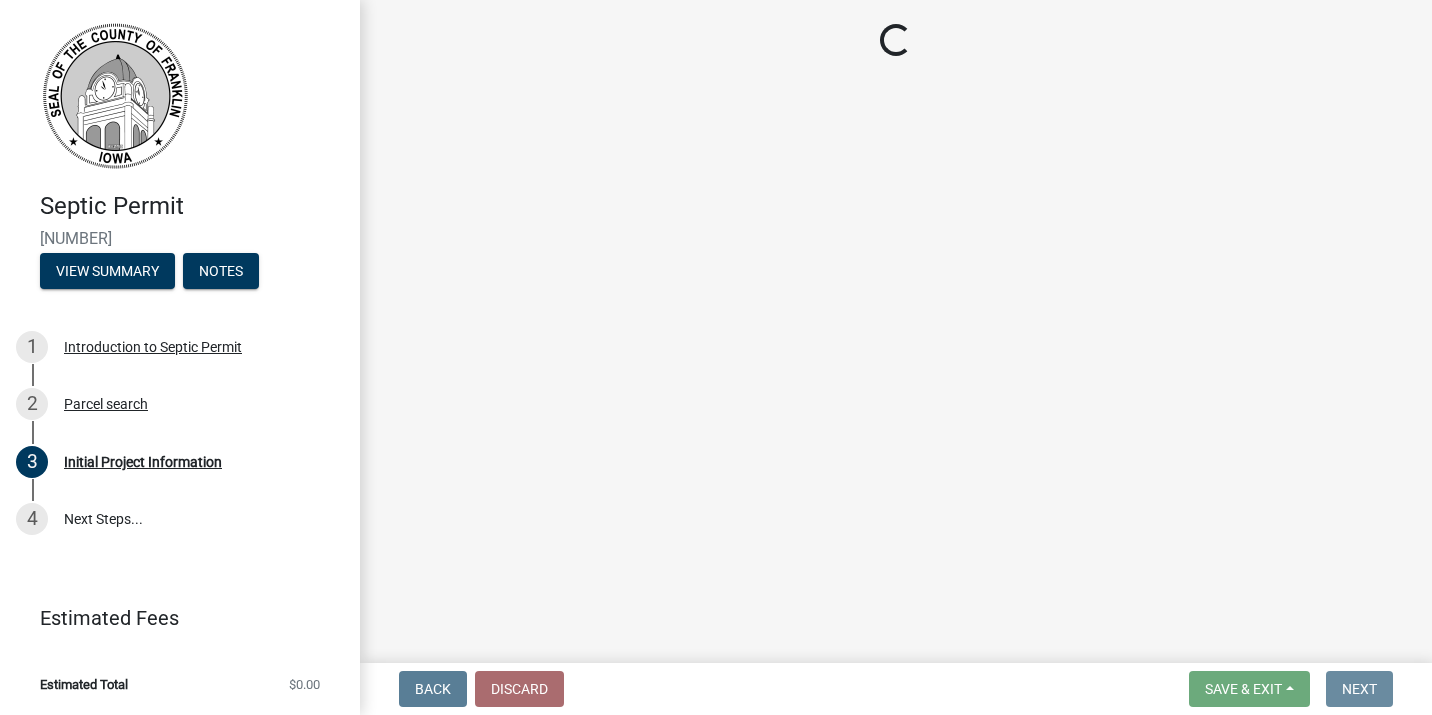 scroll, scrollTop: 0, scrollLeft: 0, axis: both 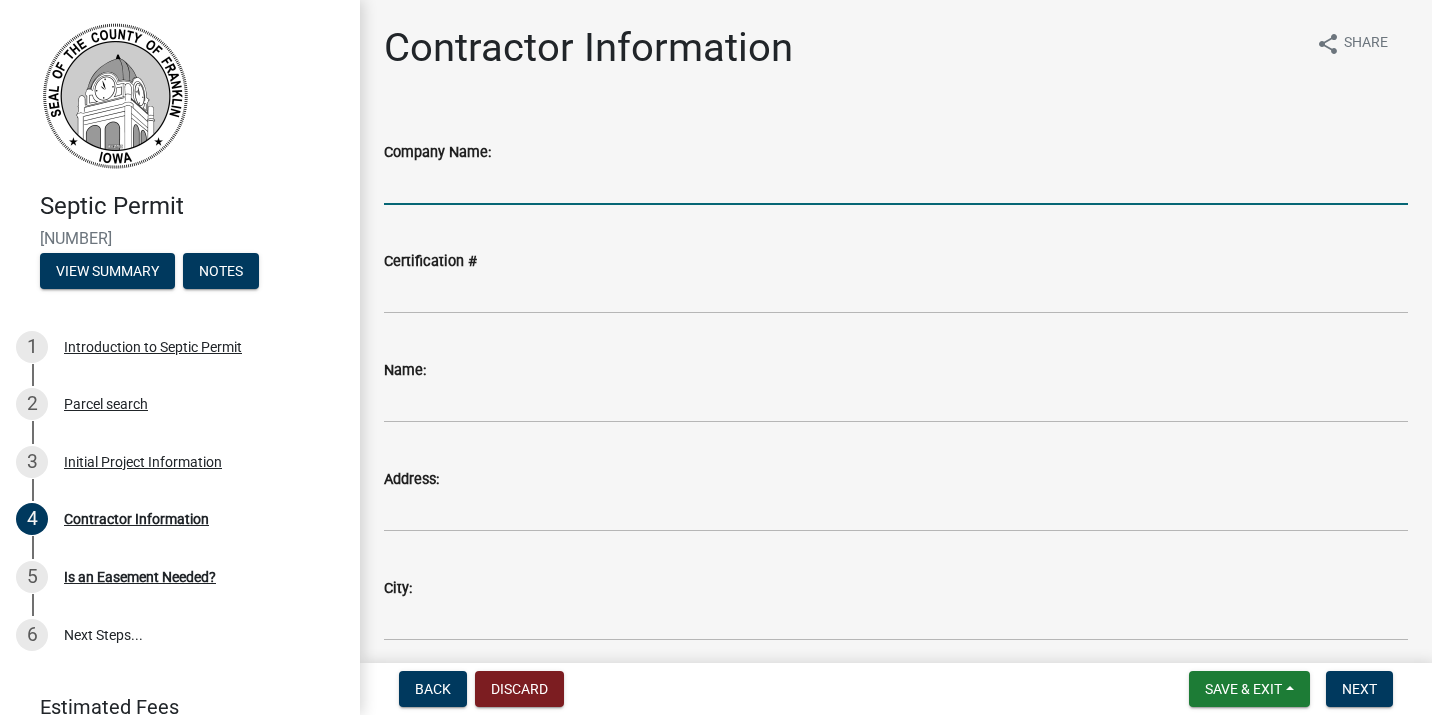 click on "Company Name:" at bounding box center [896, 184] 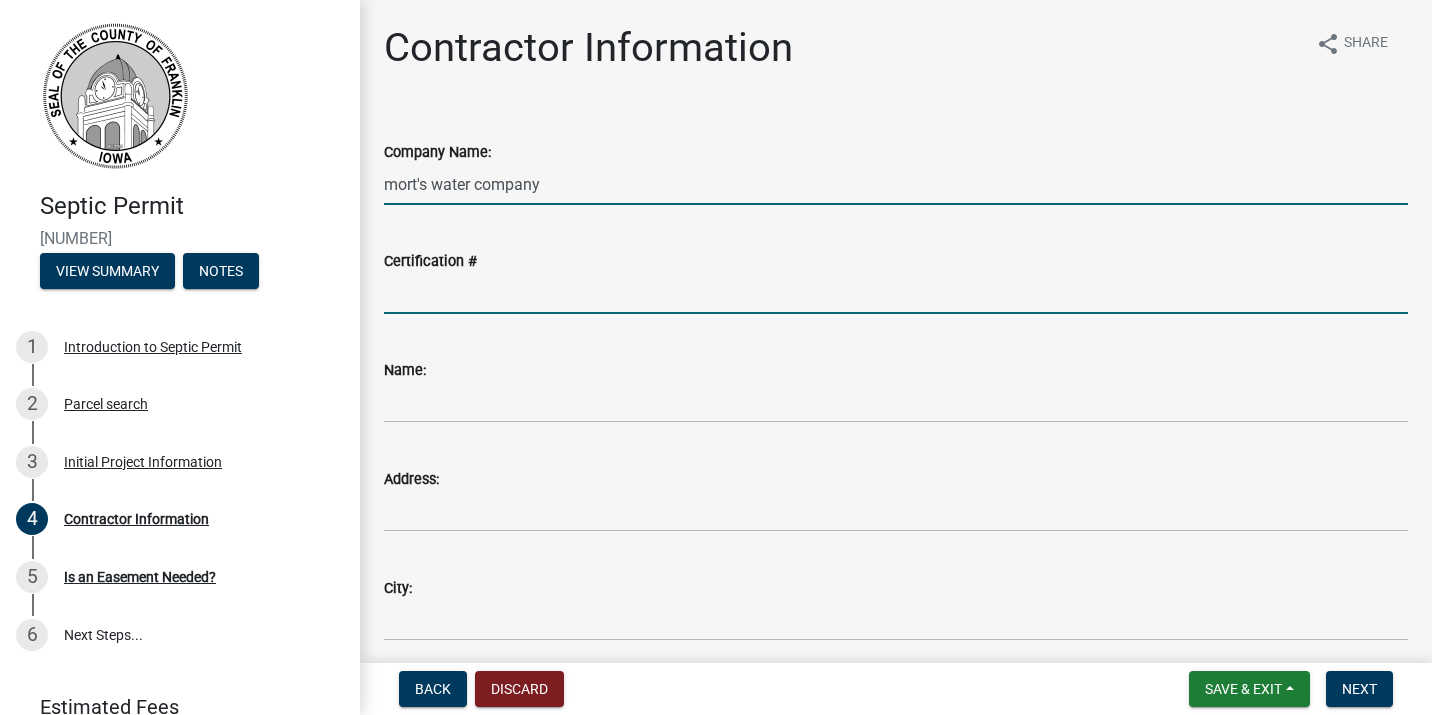 type on "[NUMBER]" 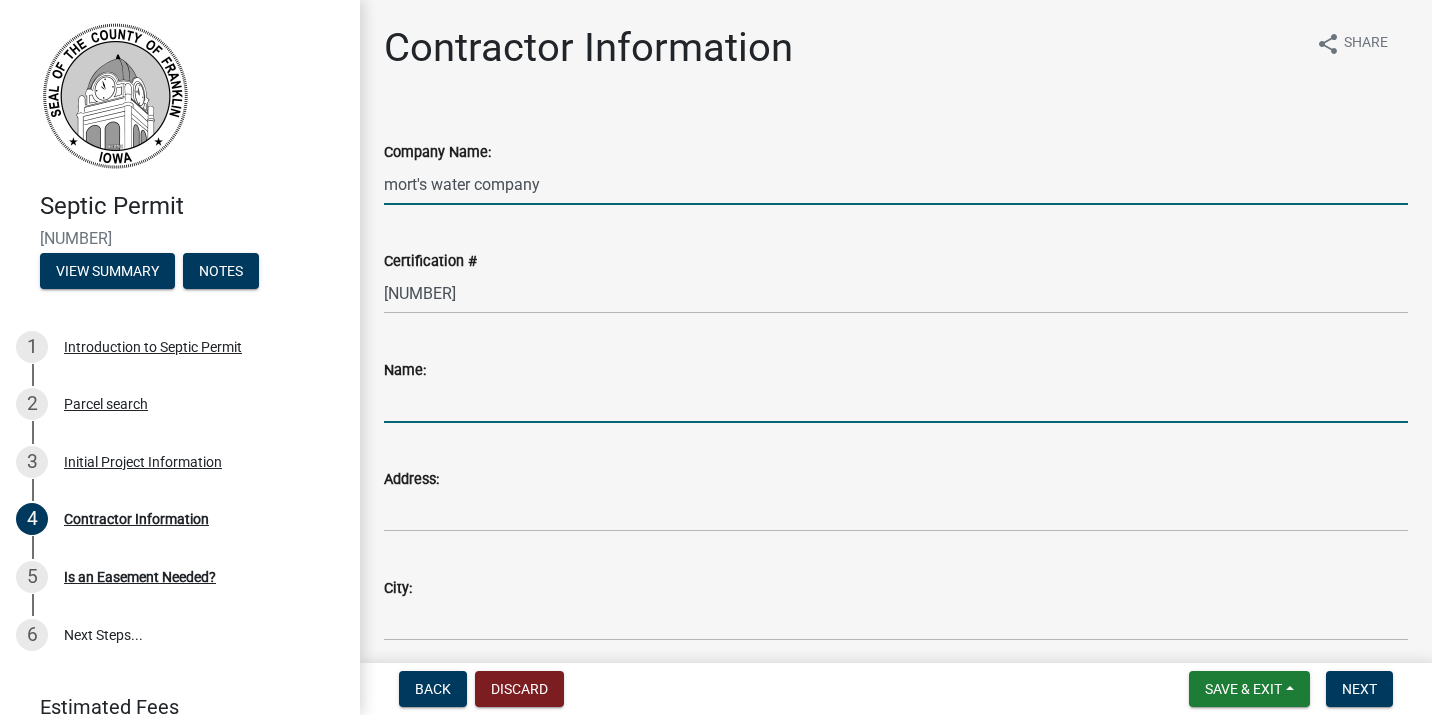 type on "[FIRST_NAME] [LAST_NAME]" 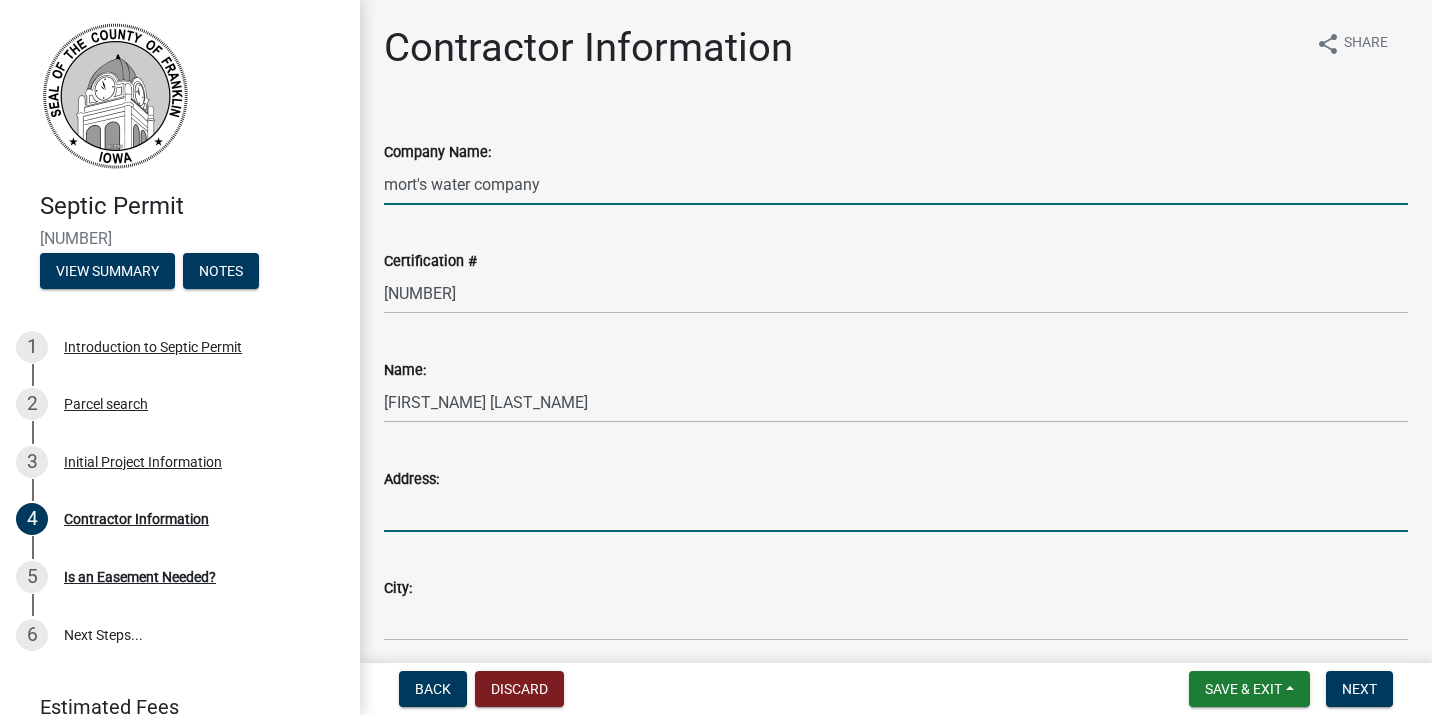 type on "[NUMBER] [STREET]" 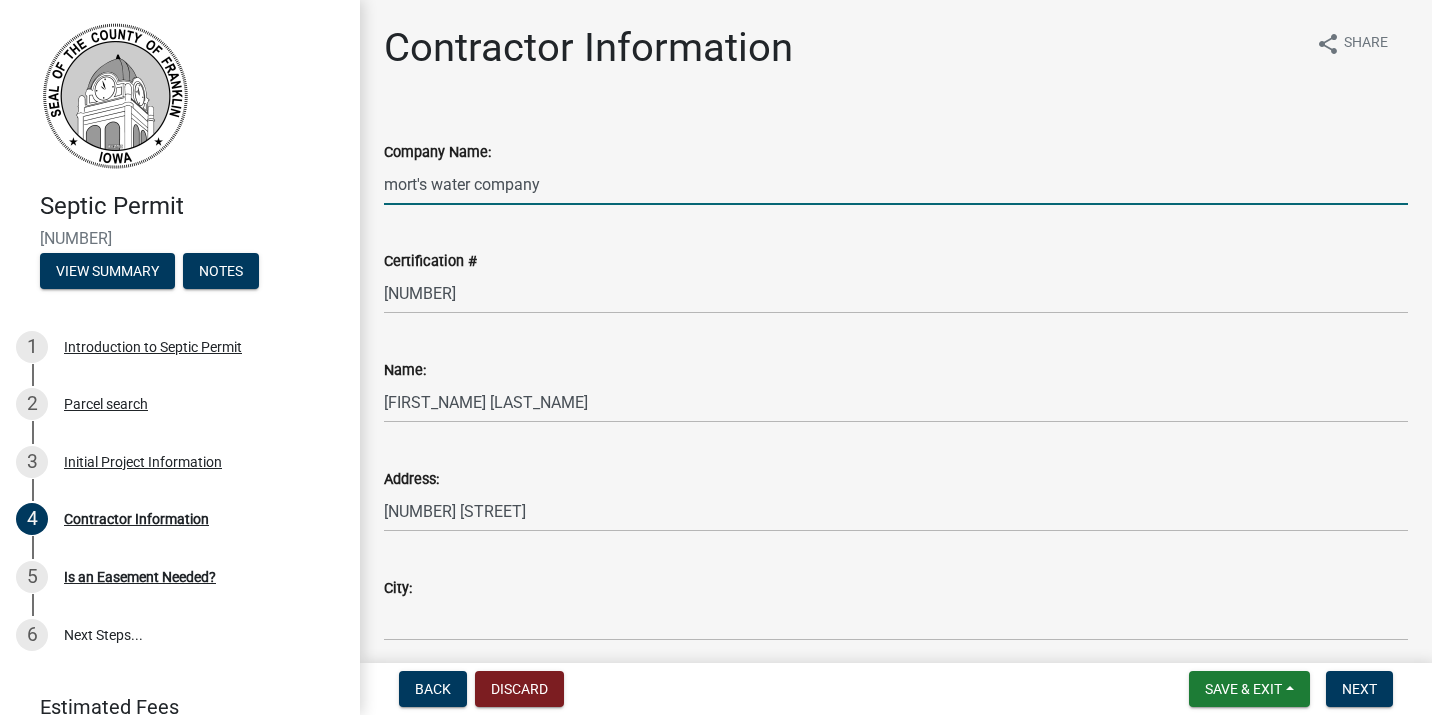 type on "Latimer" 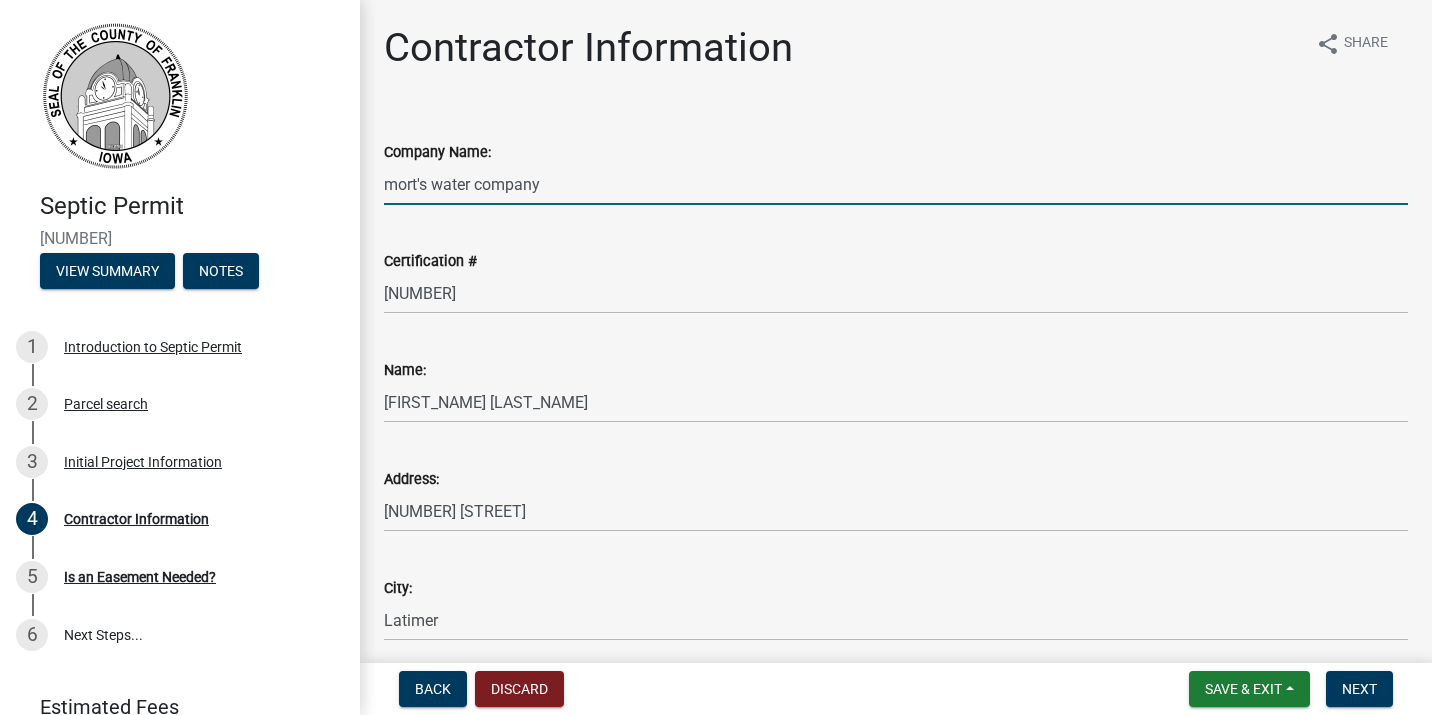 type on "IOWA" 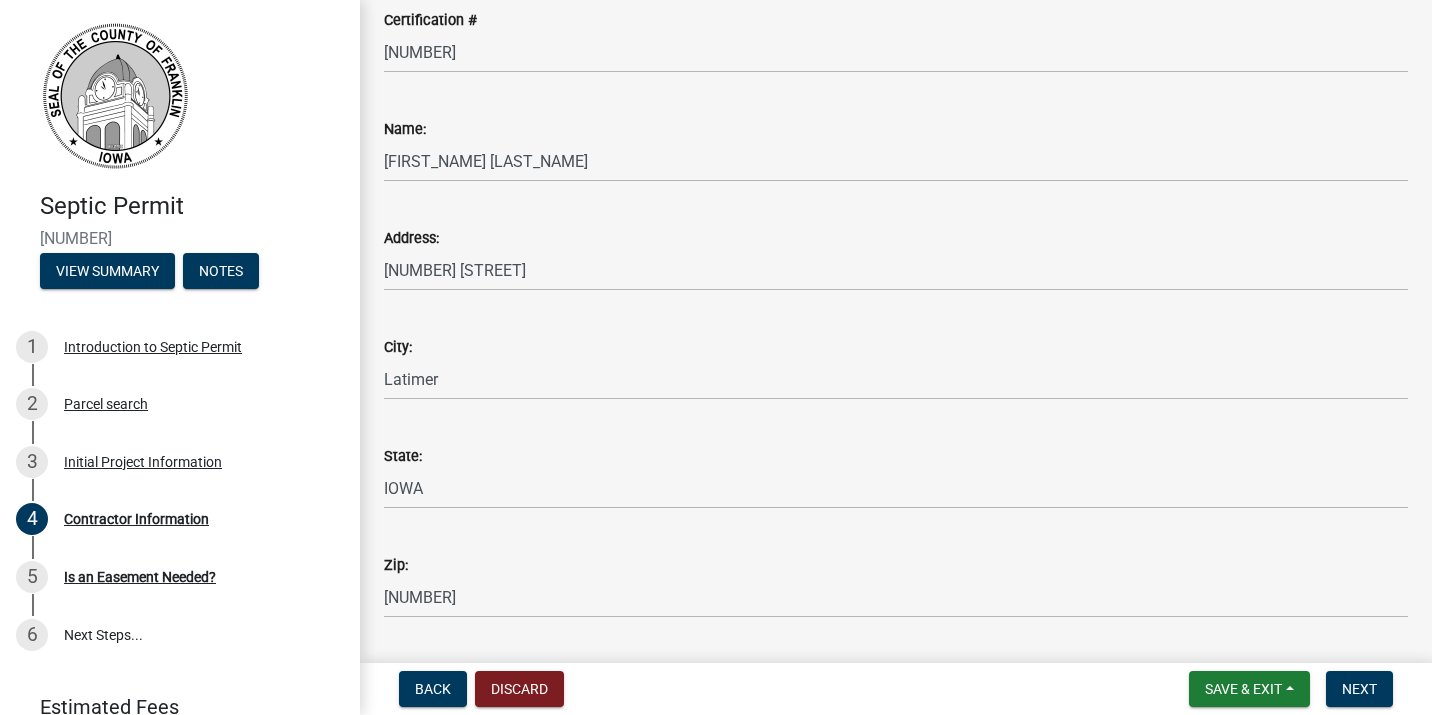 scroll, scrollTop: 516, scrollLeft: 0, axis: vertical 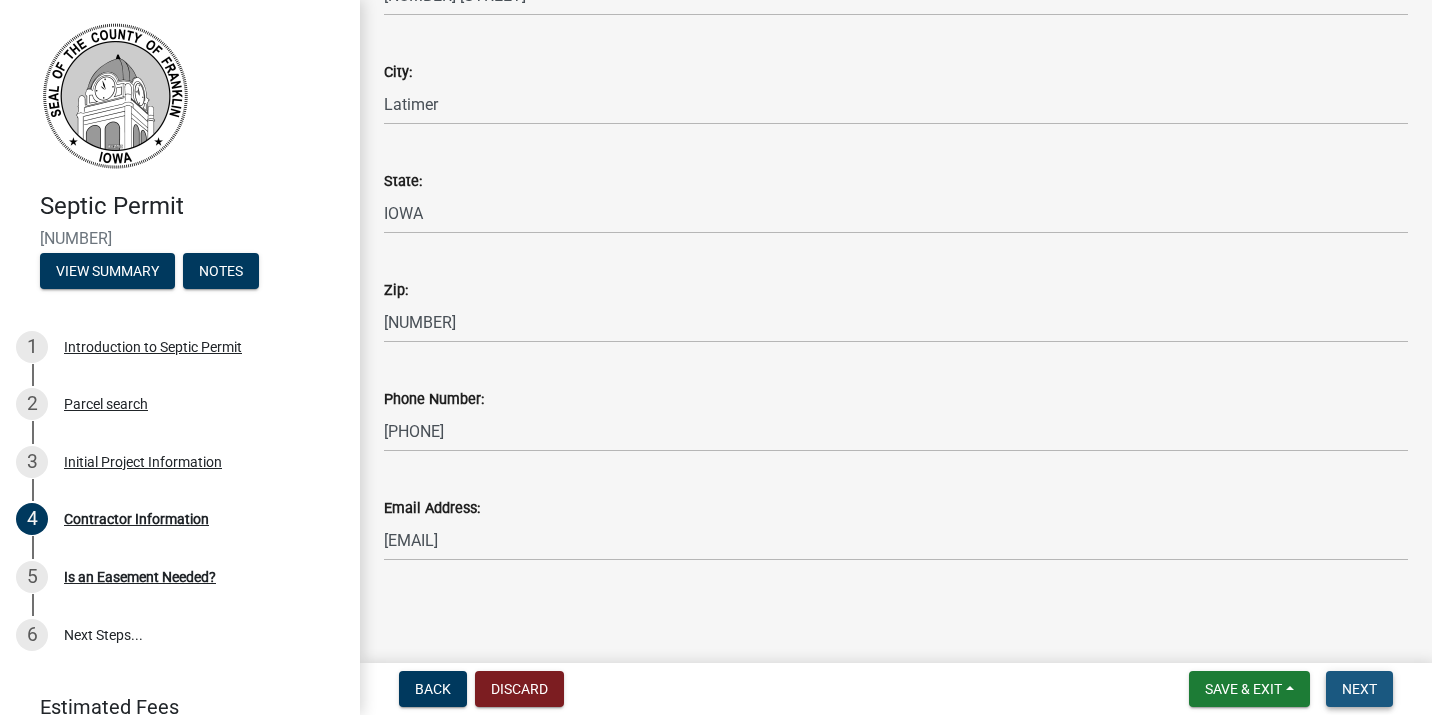 click on "Next" at bounding box center [1359, 689] 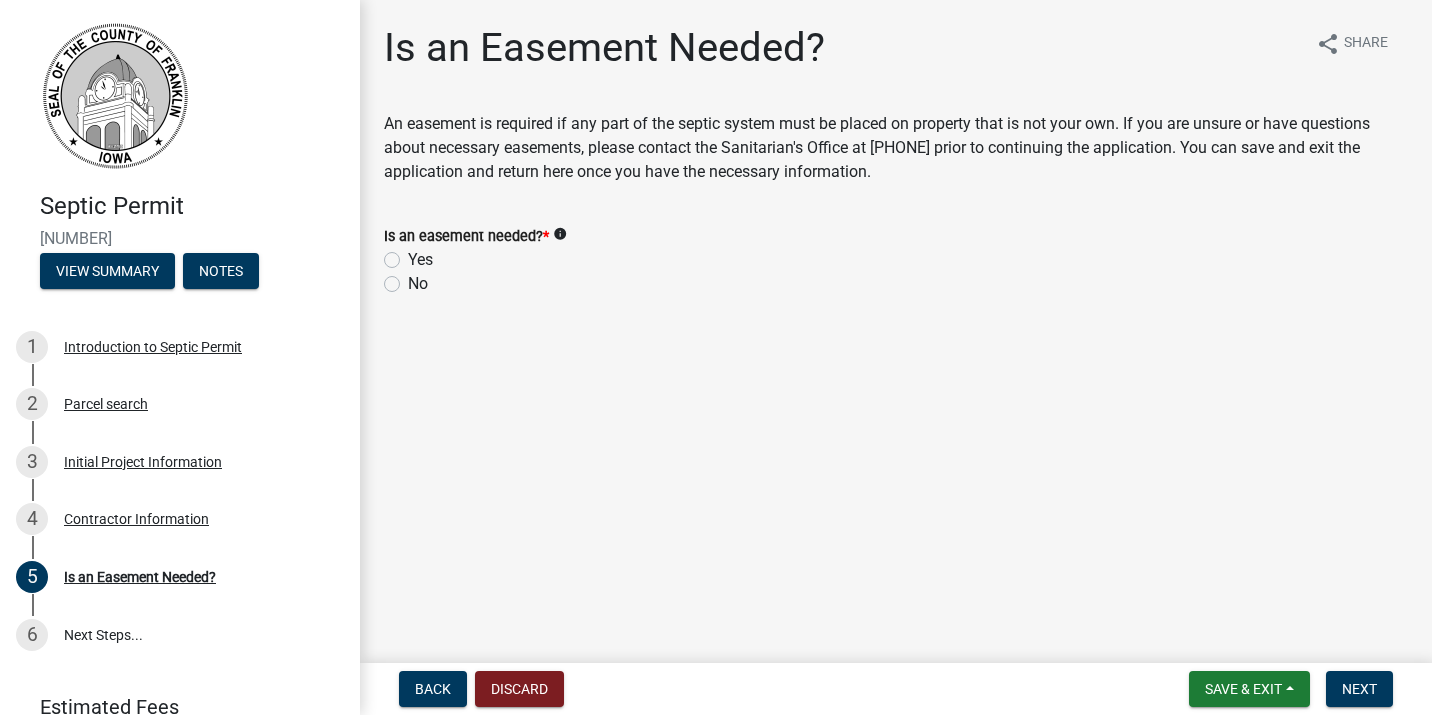 click on "No" 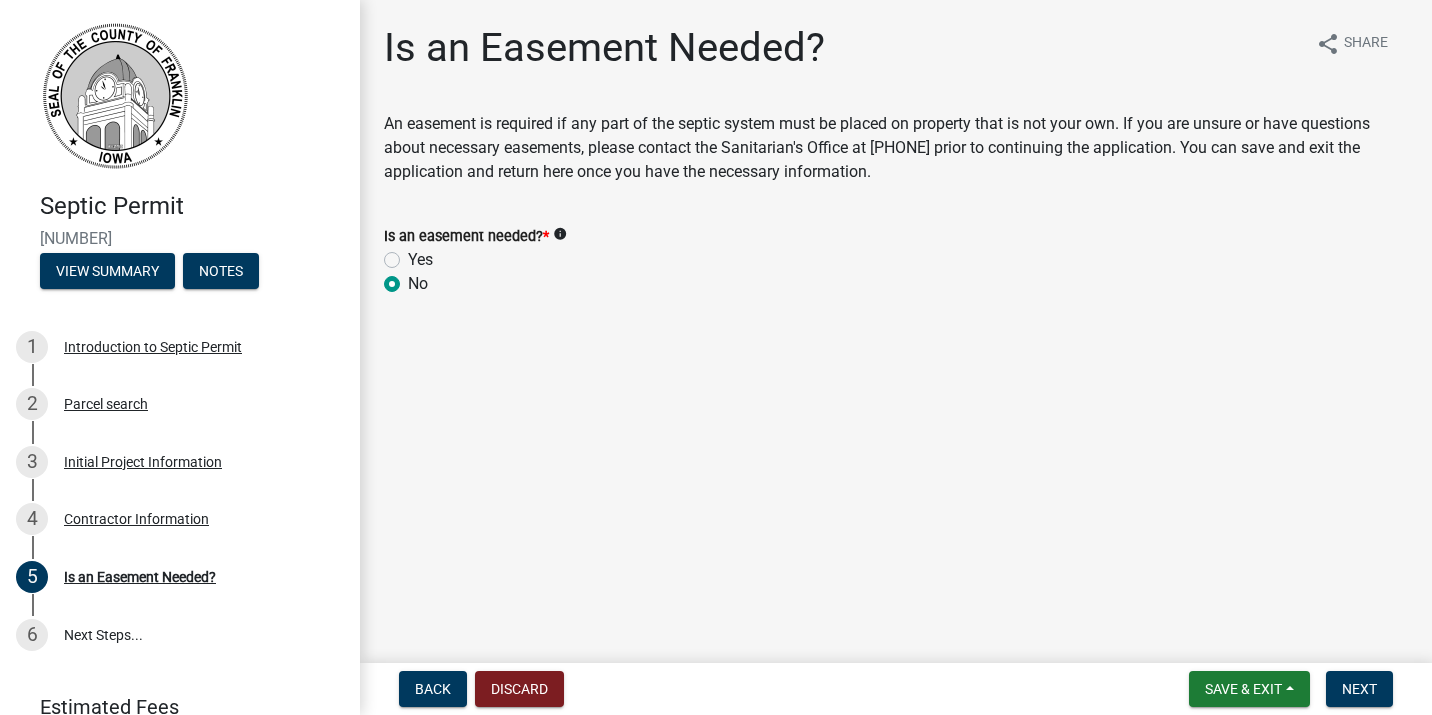 radio on "true" 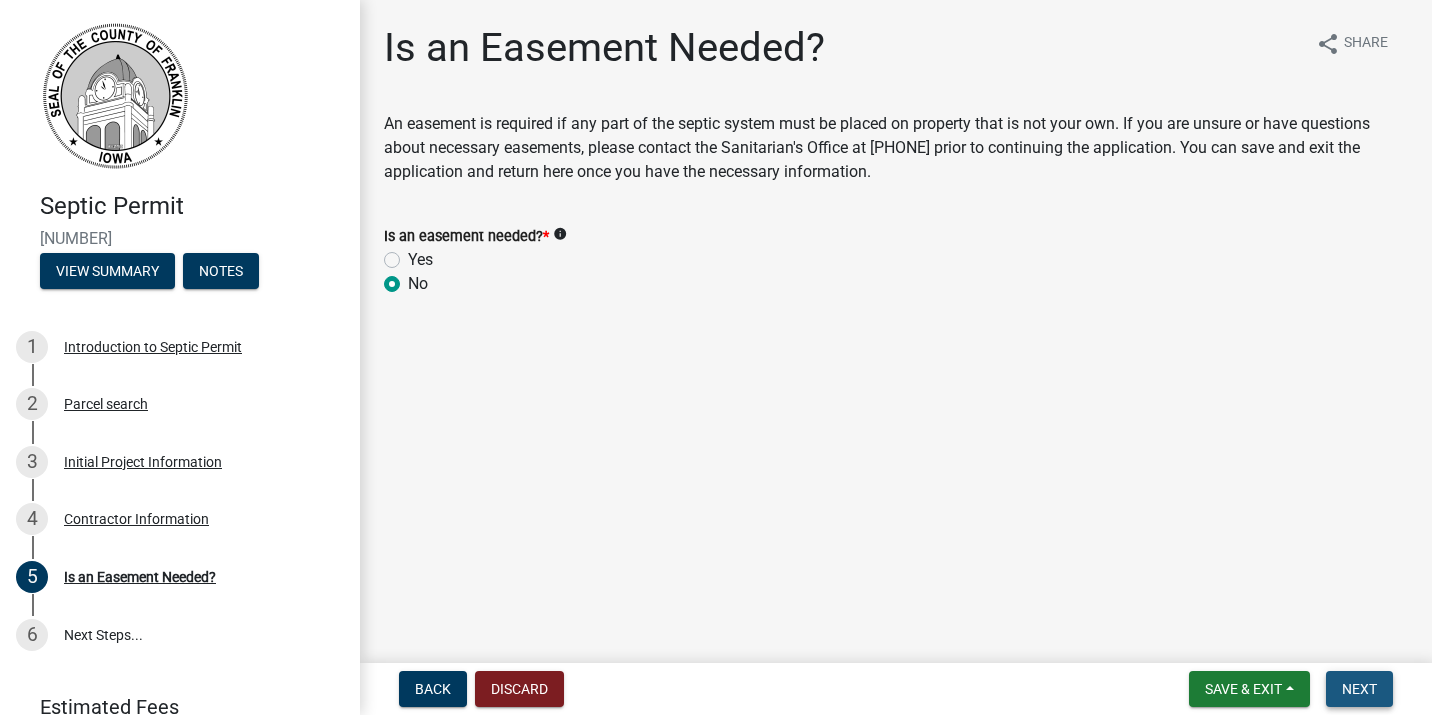 click on "Next" at bounding box center [1359, 689] 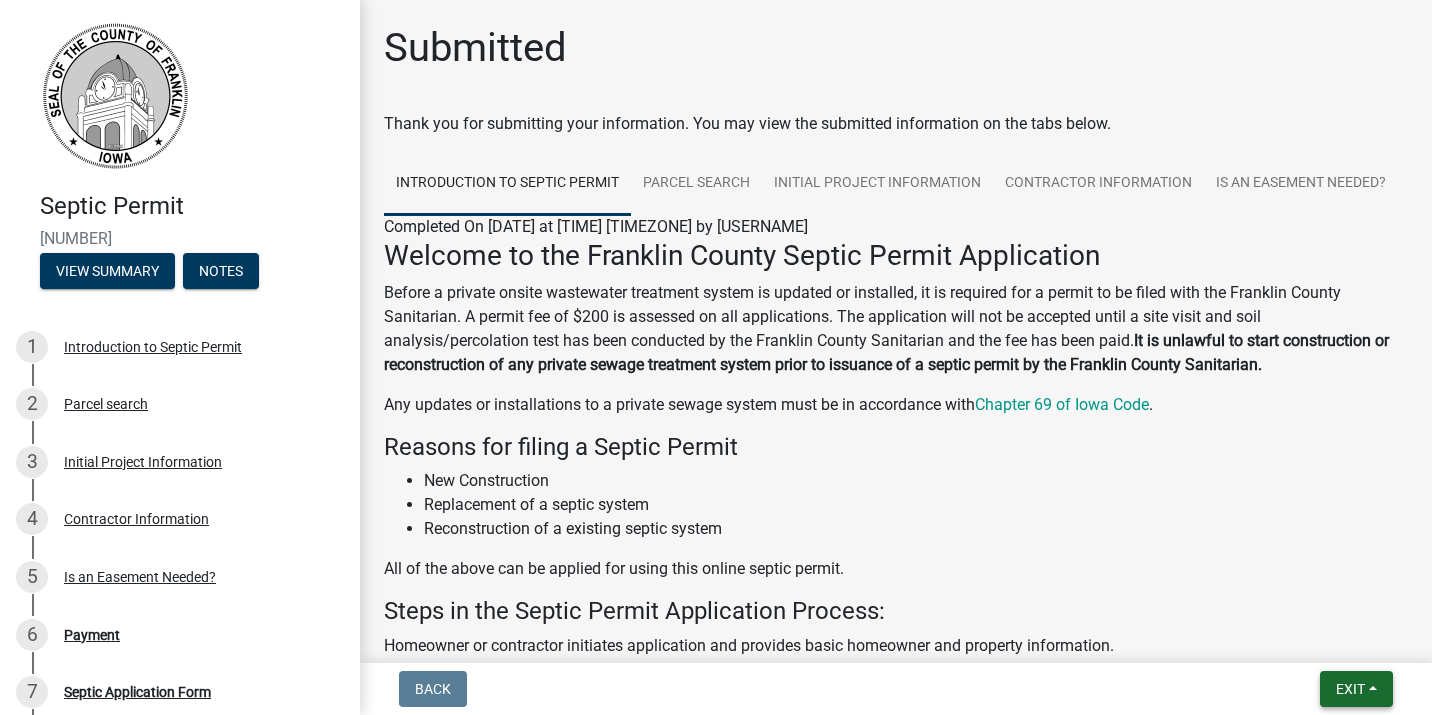 click on "Exit" at bounding box center [1350, 689] 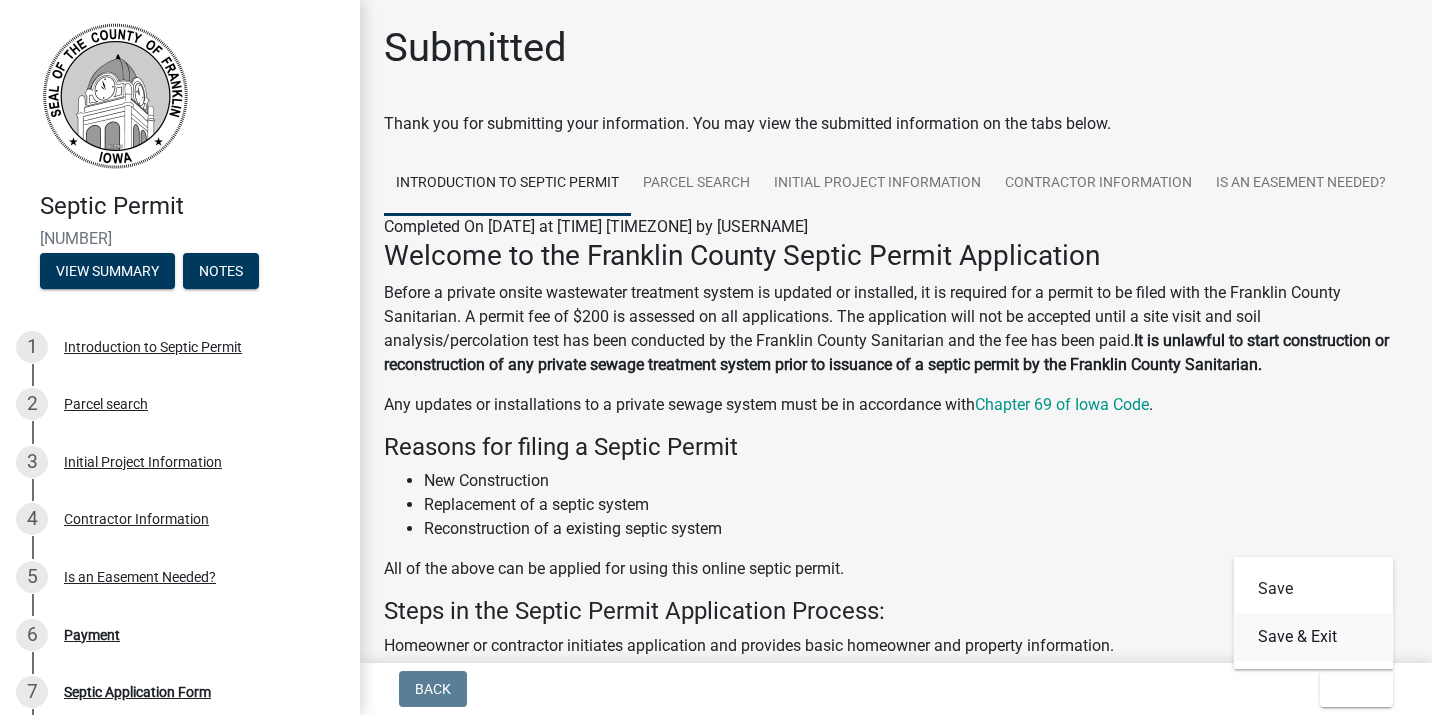 click on "Save & Exit" at bounding box center [1314, 637] 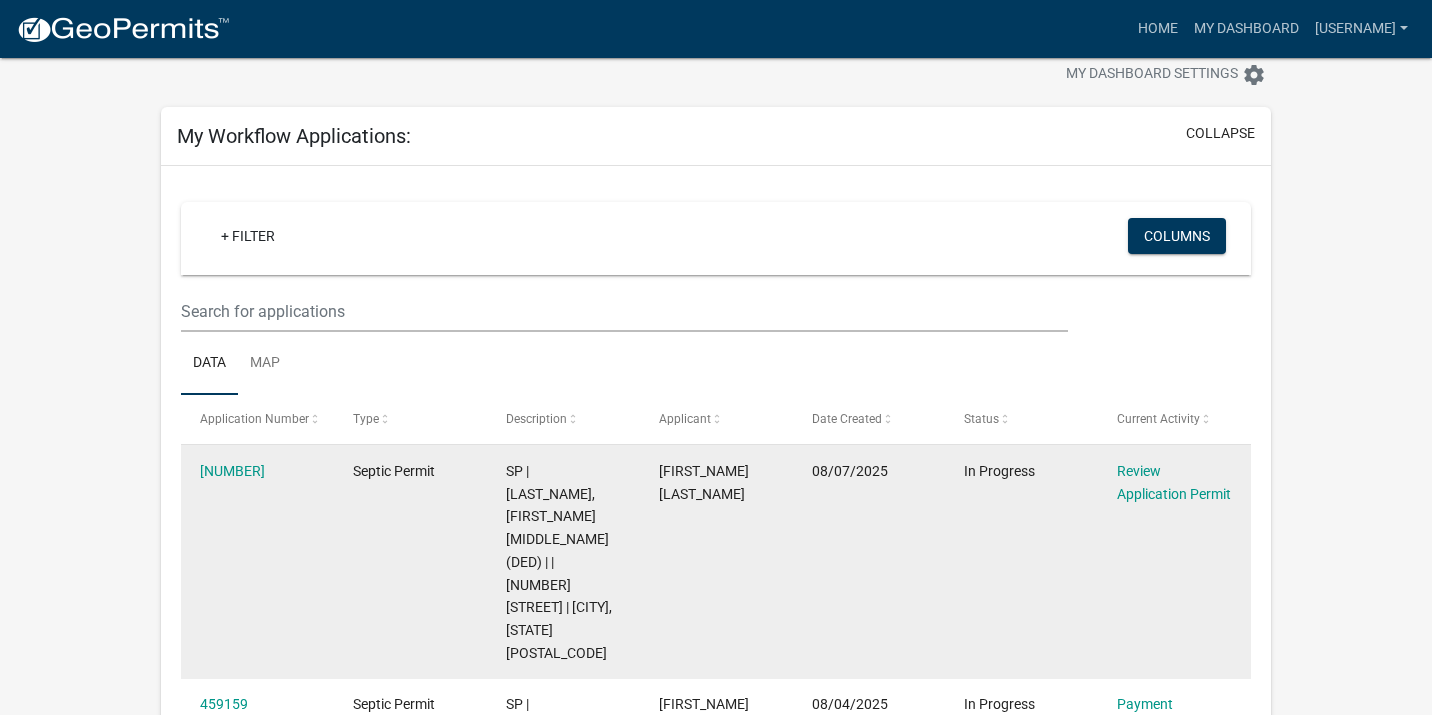 scroll, scrollTop: 0, scrollLeft: 0, axis: both 